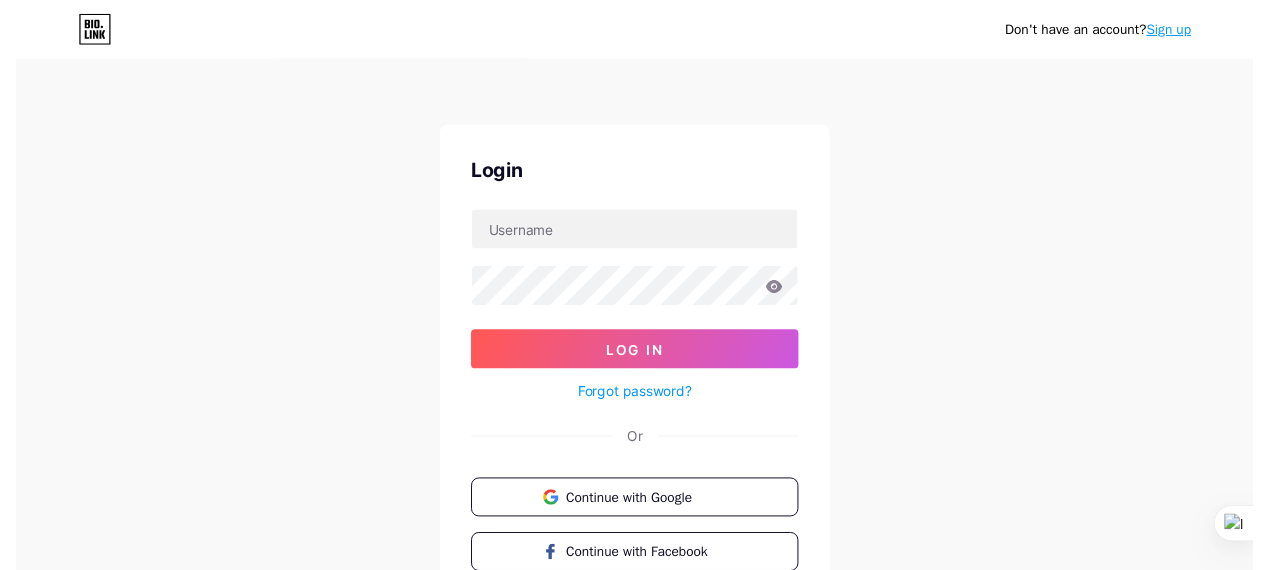 scroll, scrollTop: 0, scrollLeft: 0, axis: both 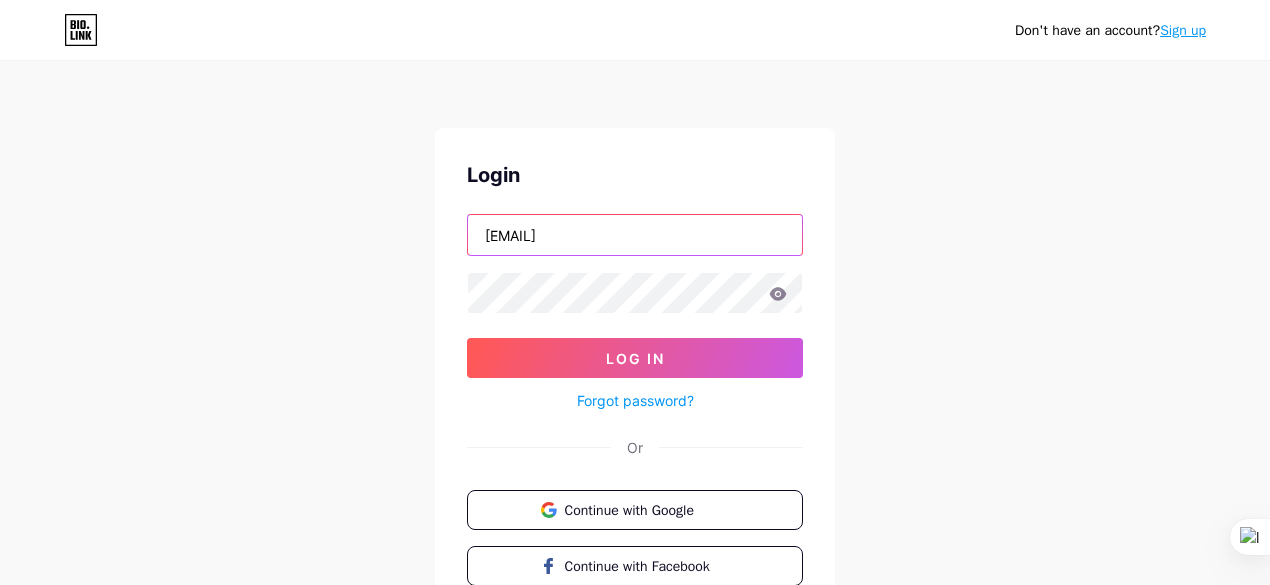 click on "[EMAIL]" at bounding box center [635, 235] 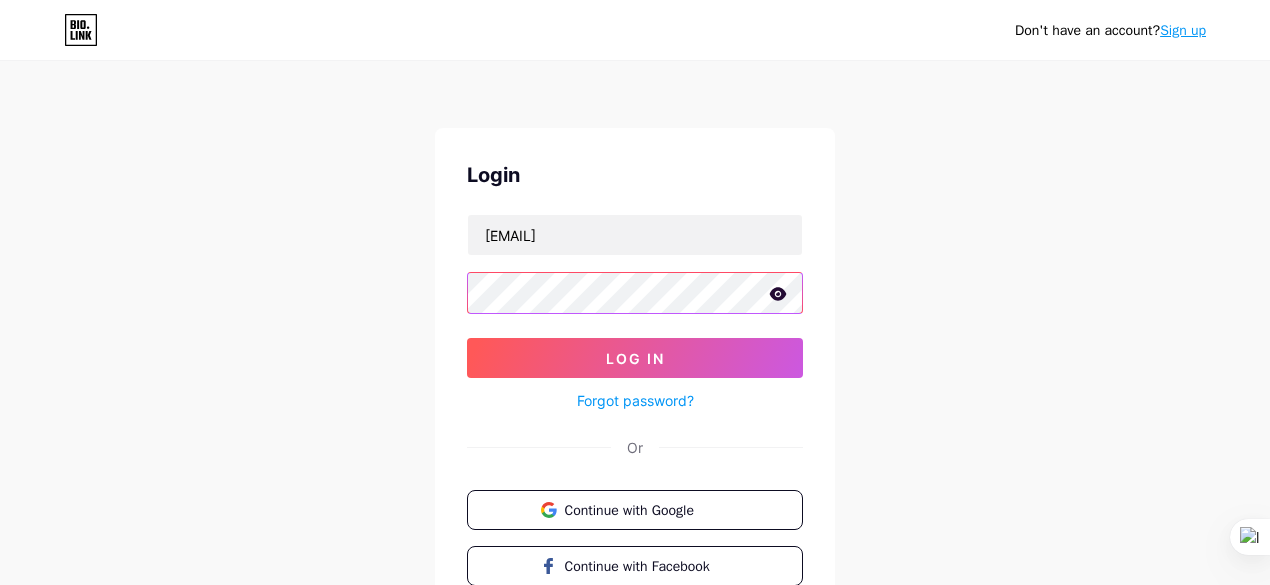click on "Log In" at bounding box center [635, 358] 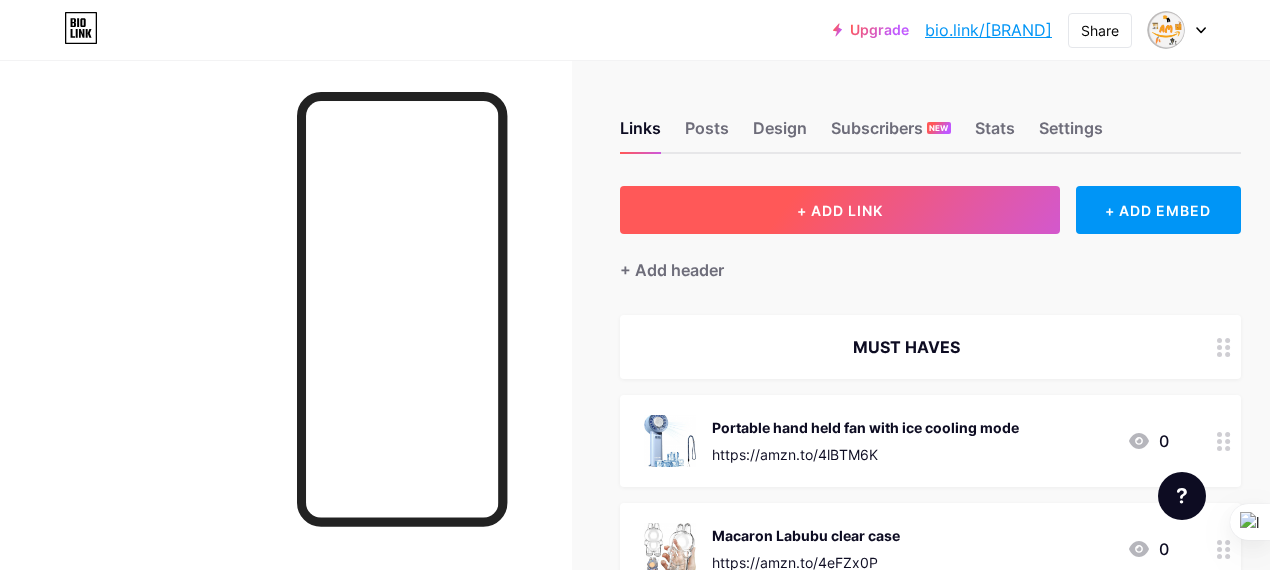 click on "+ ADD LINK" at bounding box center [840, 210] 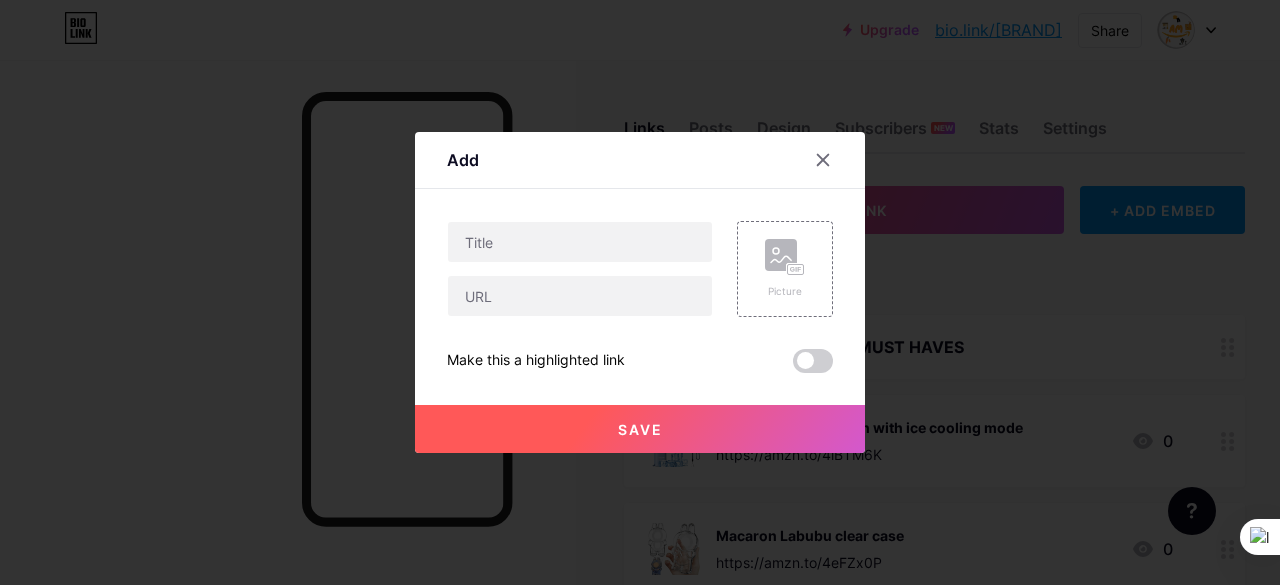 click on "Picture
Make this a highlighted link
Save" at bounding box center (640, 297) 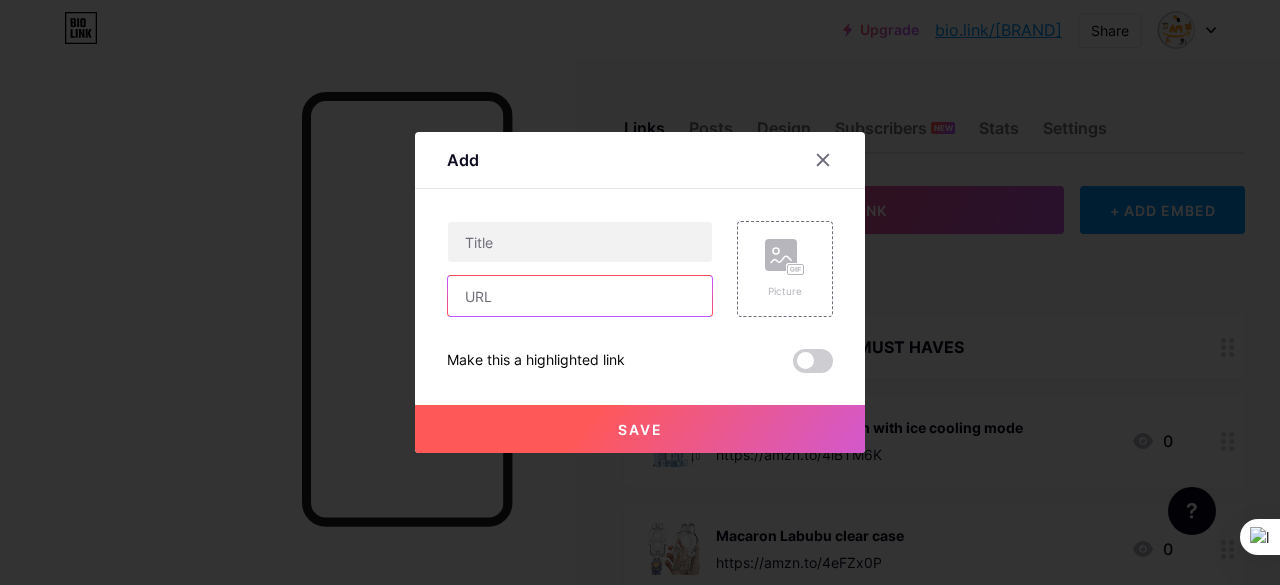 paste on "https://amzn.to/4kqTTRu" 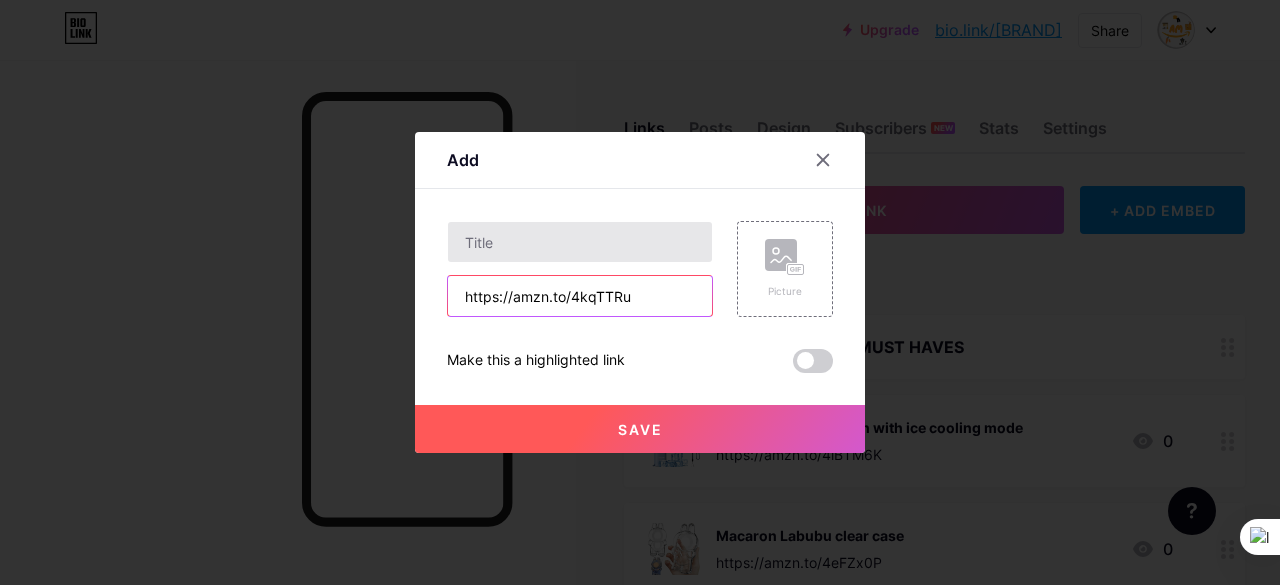 type on "https://amzn.to/4kqTTRu" 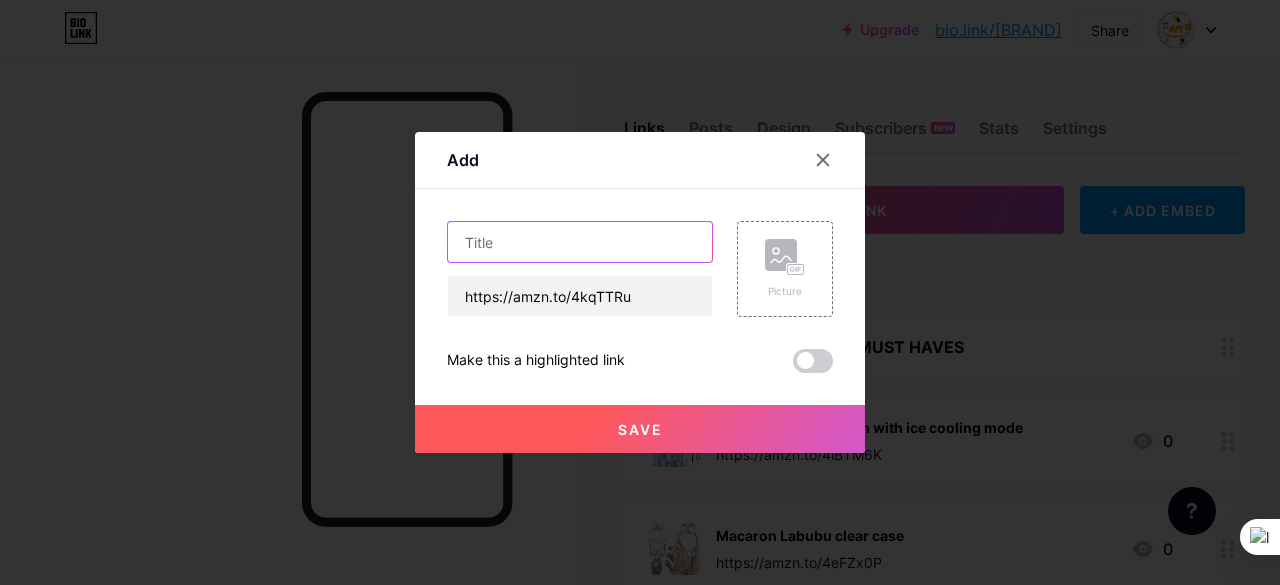 click at bounding box center (580, 242) 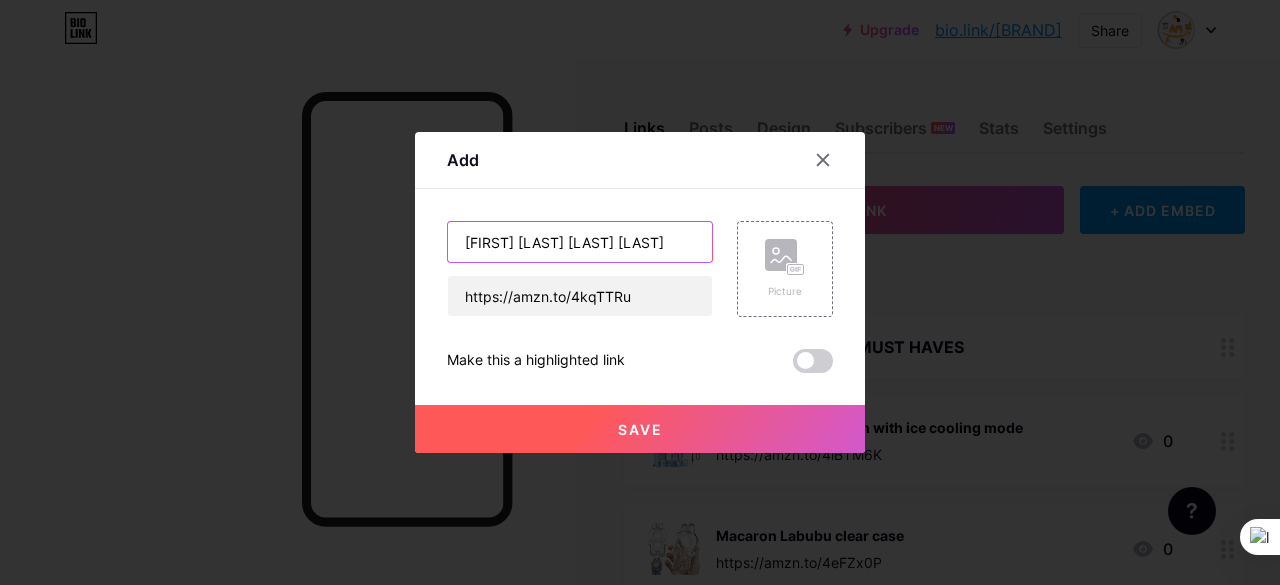 type on "[FIRST] [LAST] [LAST] [LAST]" 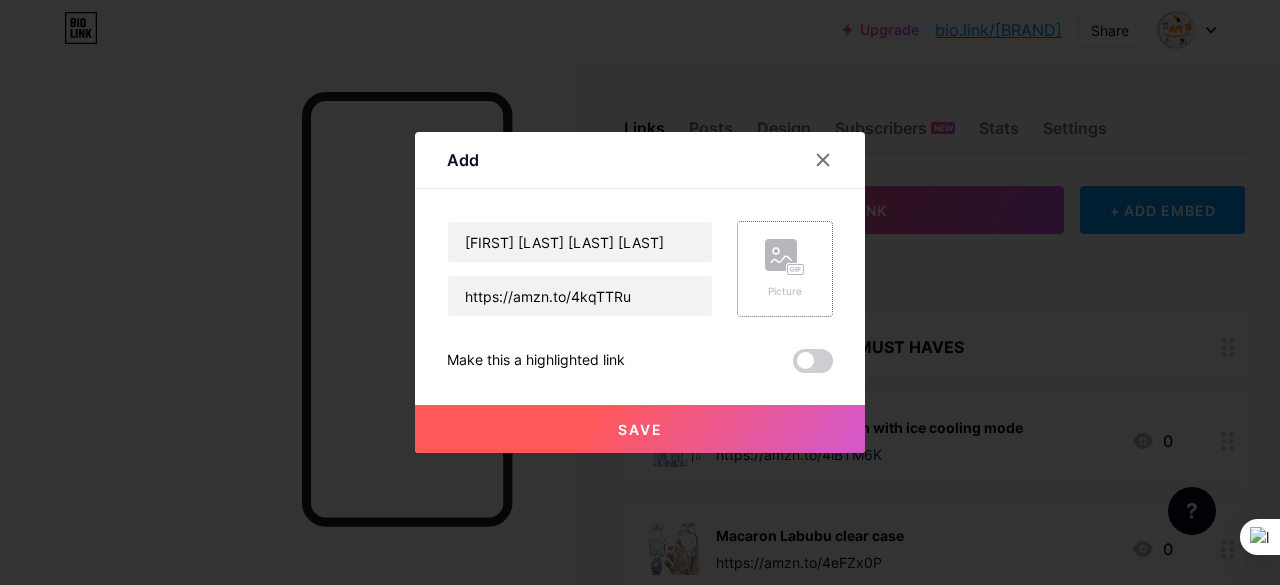 click on "Picture" at bounding box center (785, 269) 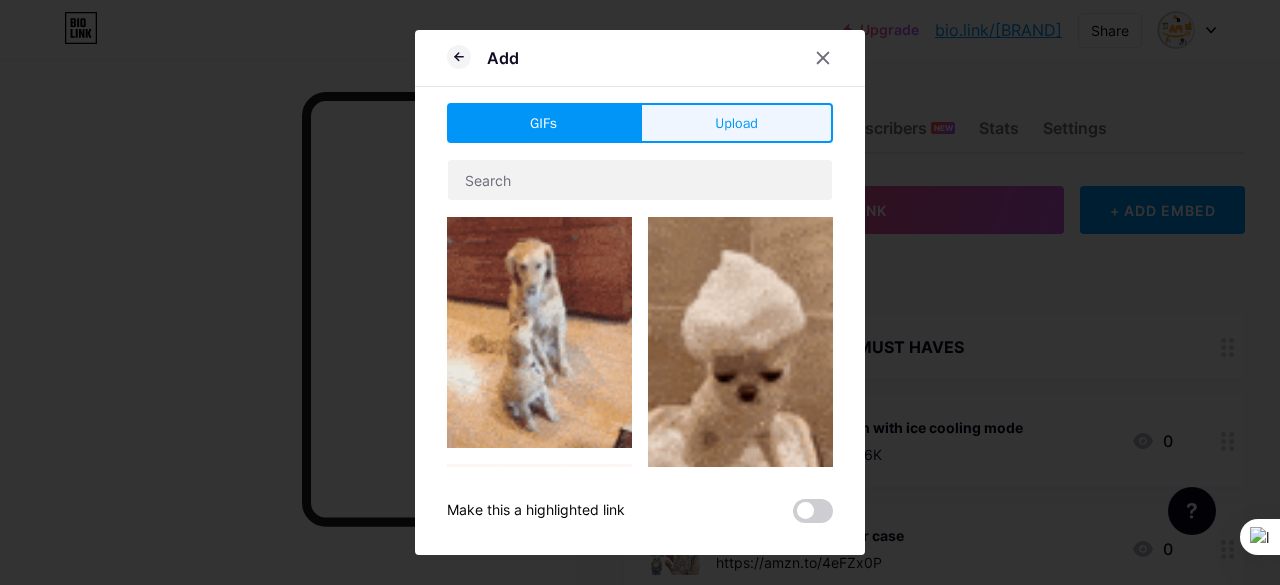 click on "Upload" at bounding box center [736, 123] 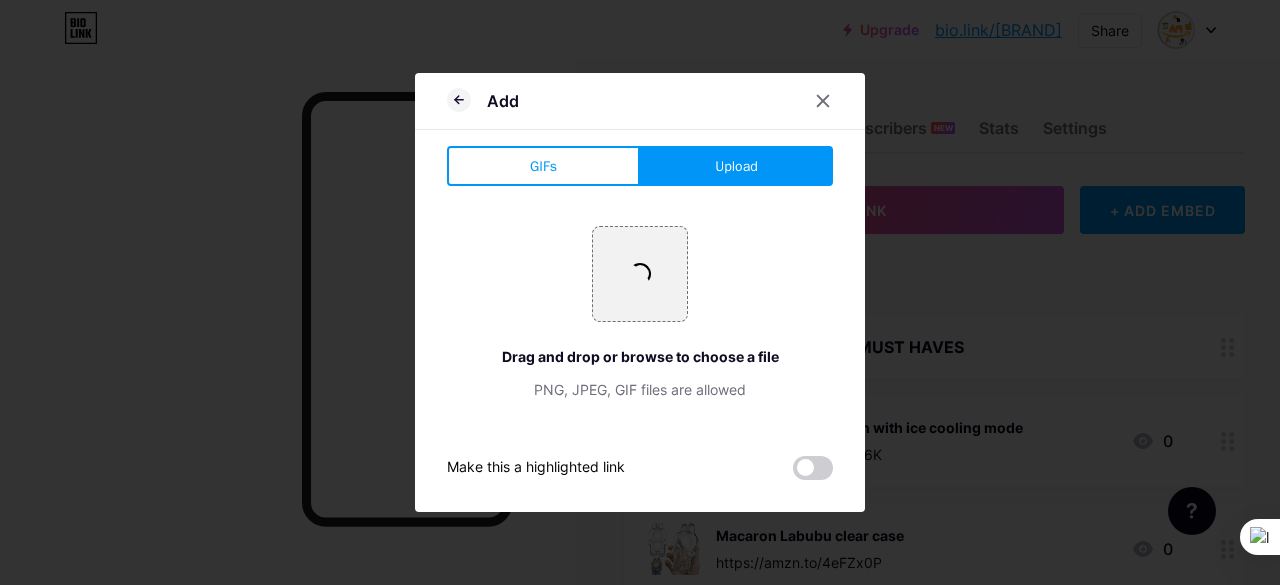 click on "+       Drag and drop or browse to choose a file   PNG, JPEG, GIF files are allowed" at bounding box center [640, 313] 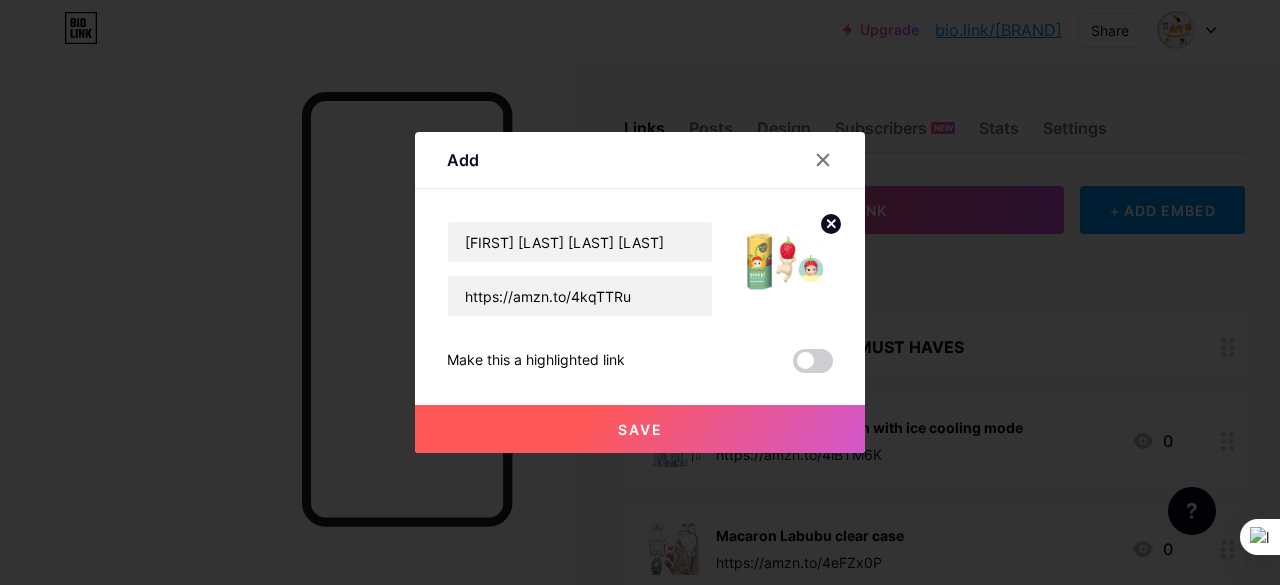 click on "Save" at bounding box center (640, 429) 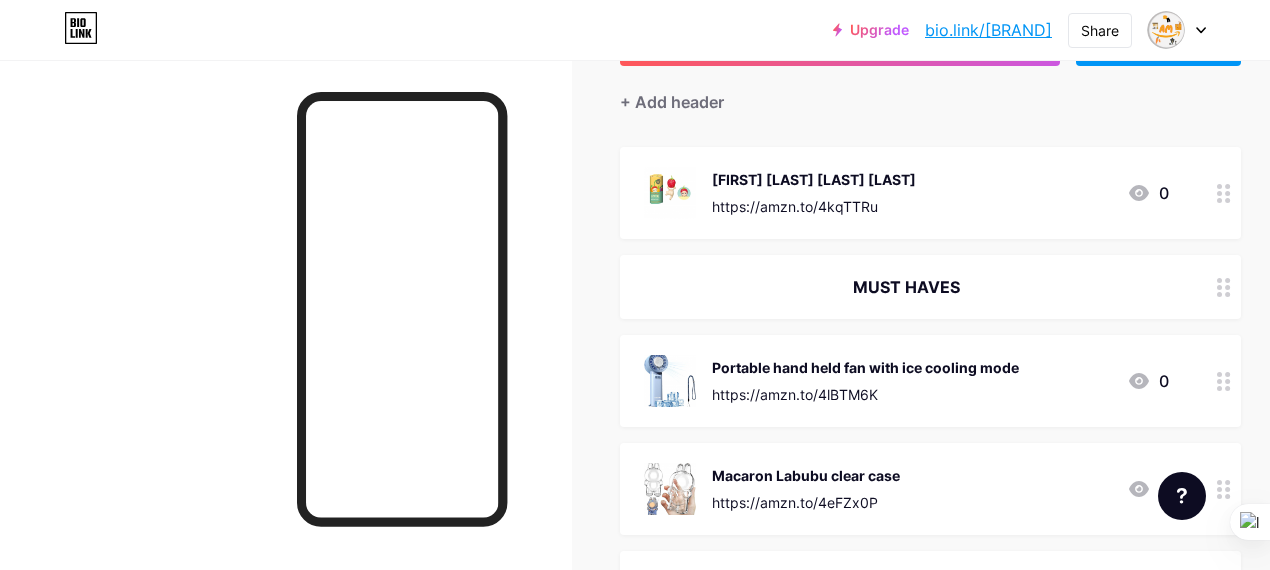 scroll, scrollTop: 166, scrollLeft: 0, axis: vertical 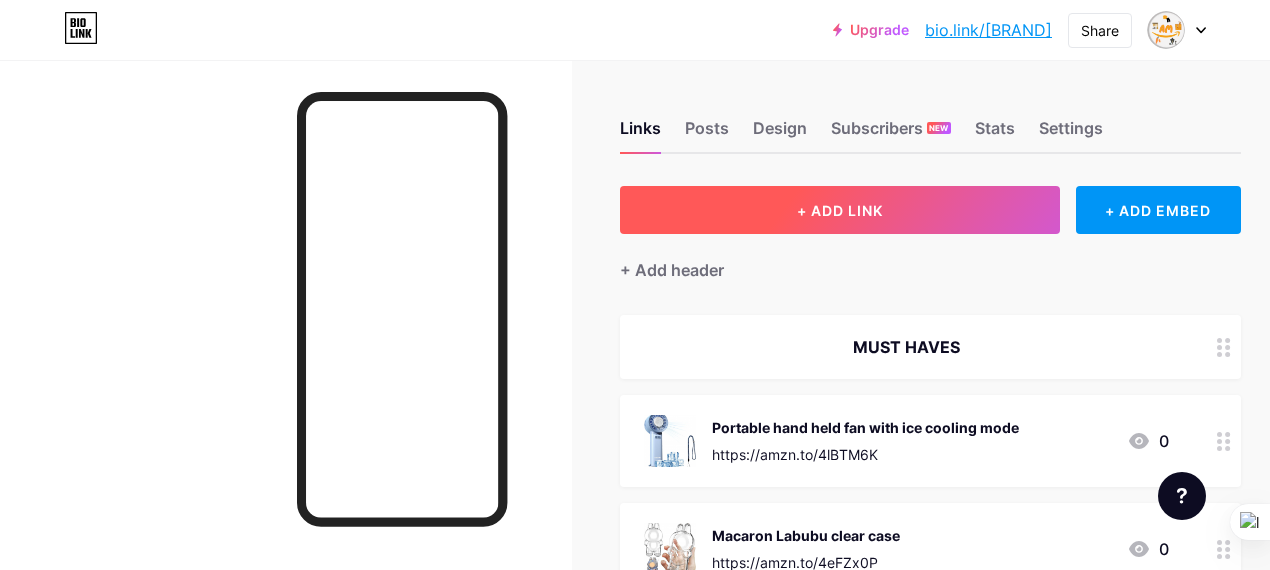 click on "+ ADD LINK" at bounding box center (840, 210) 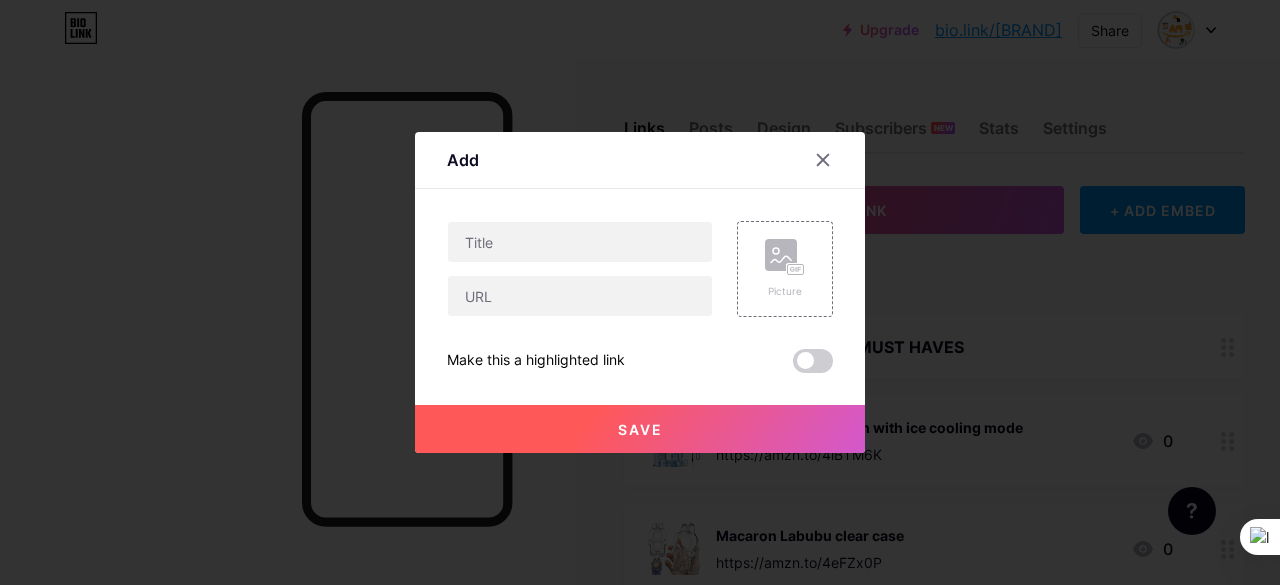 click at bounding box center [580, 296] 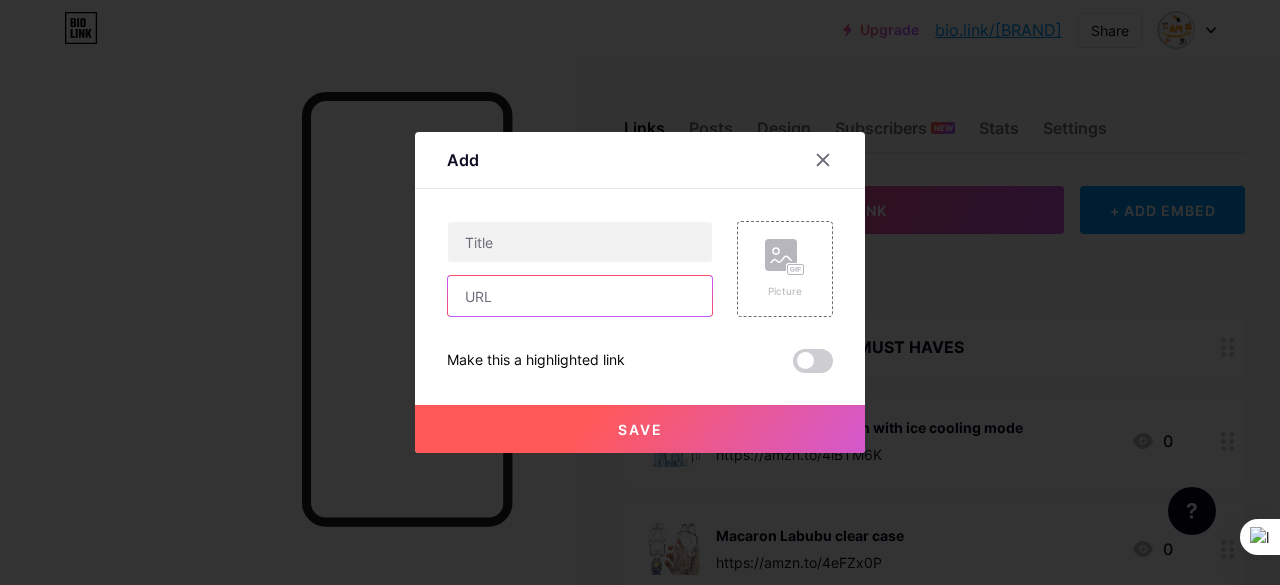 click at bounding box center (580, 296) 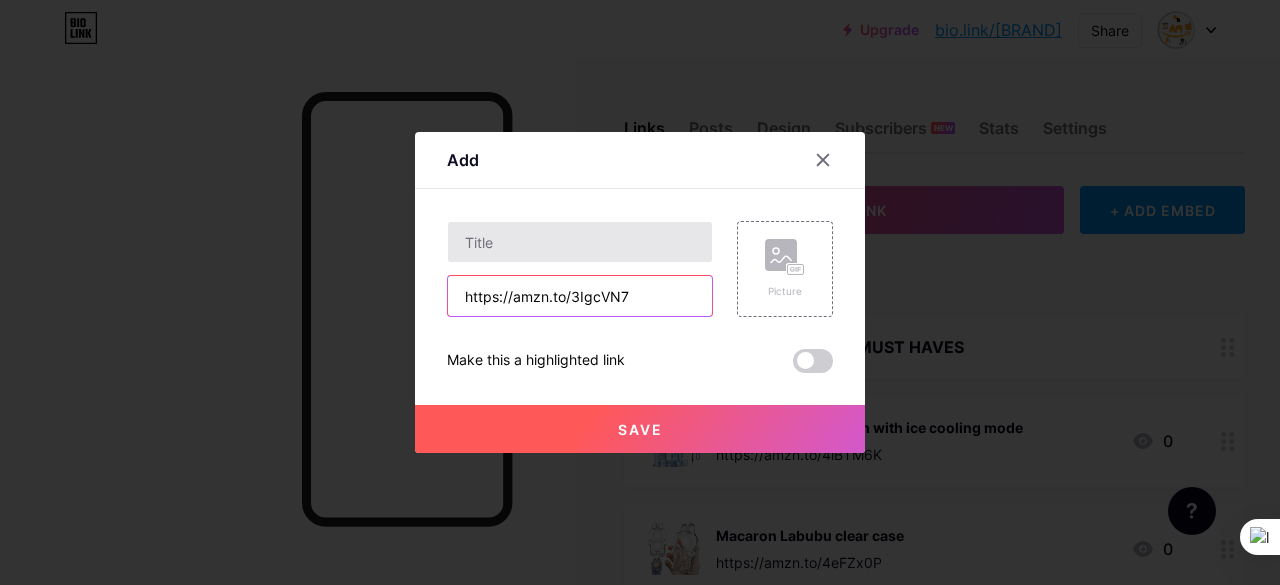 type on "https://amzn.to/3IgcVN7" 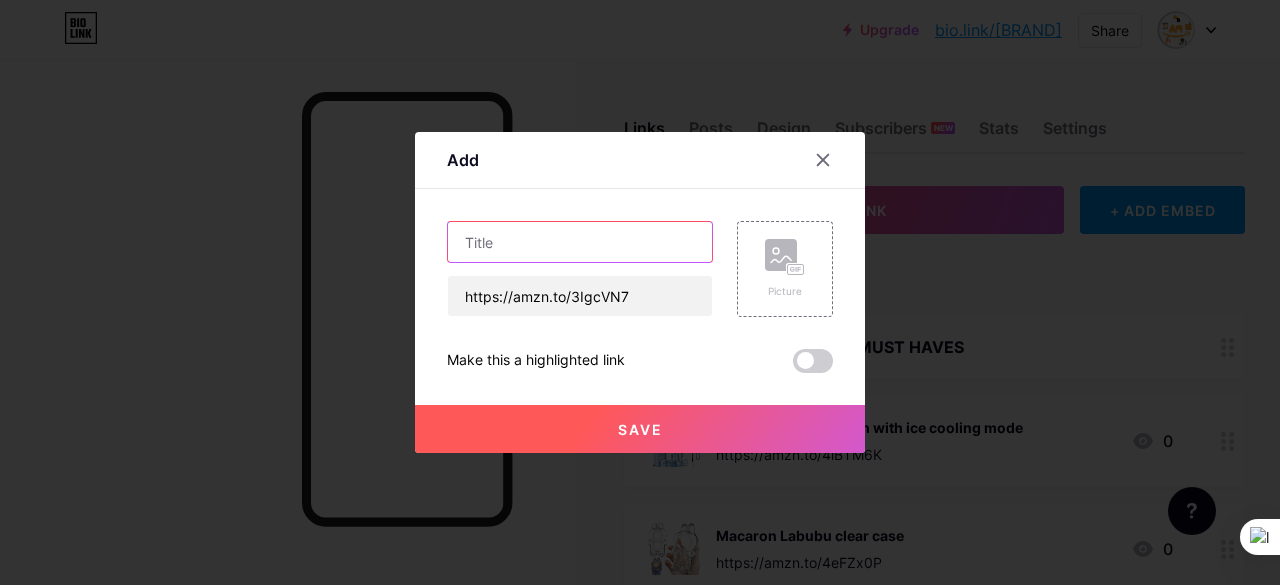 click at bounding box center (580, 242) 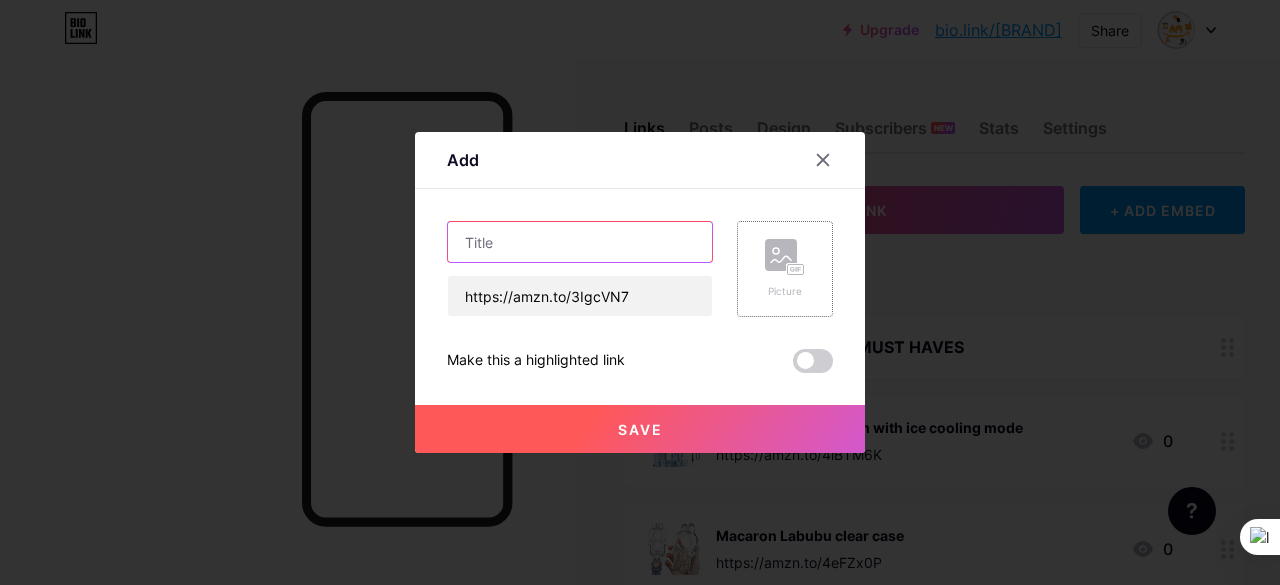 paste on "[FIRST] [LAST] [LAST] [LAST]" 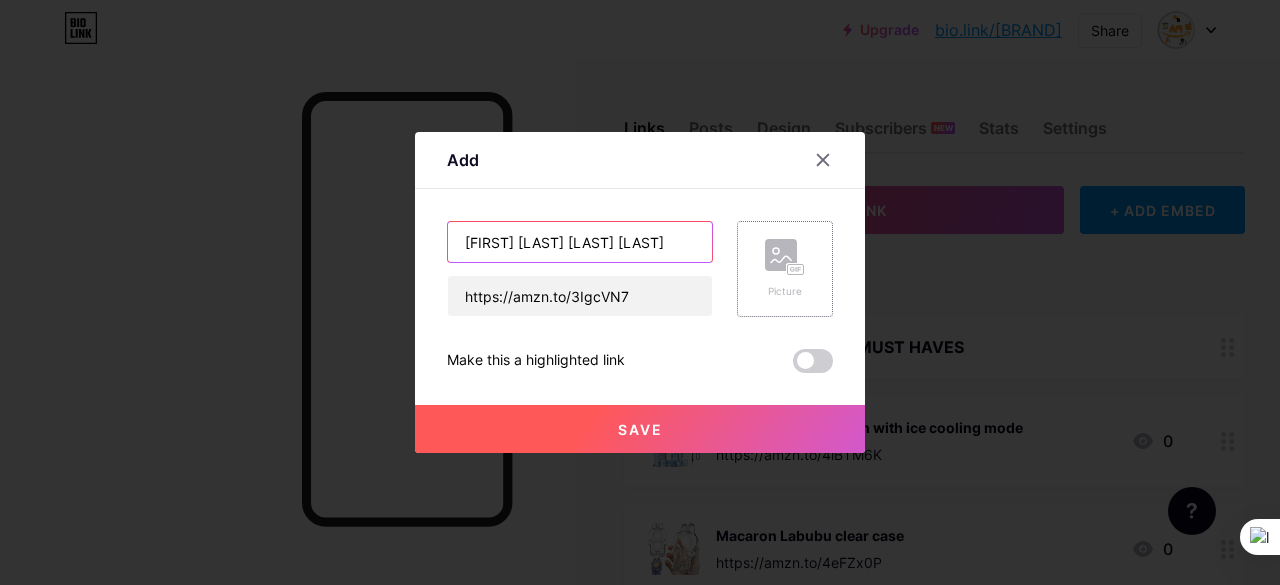 scroll, scrollTop: 0, scrollLeft: 51, axis: horizontal 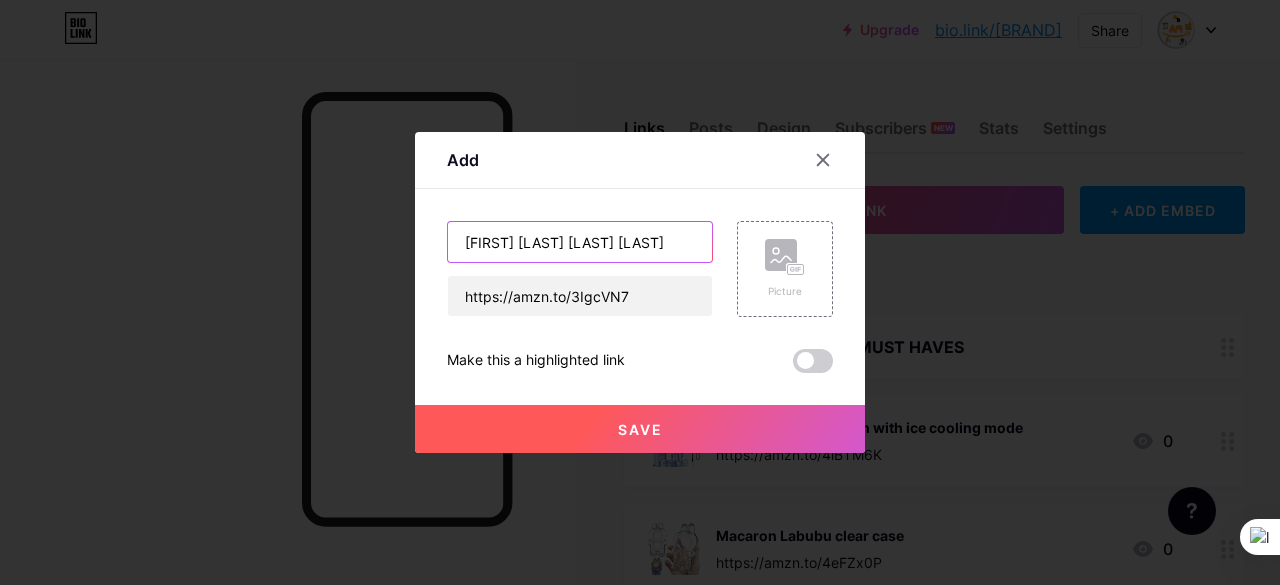 type on "[FIRST] [LAST] [LAST] [LAST]" 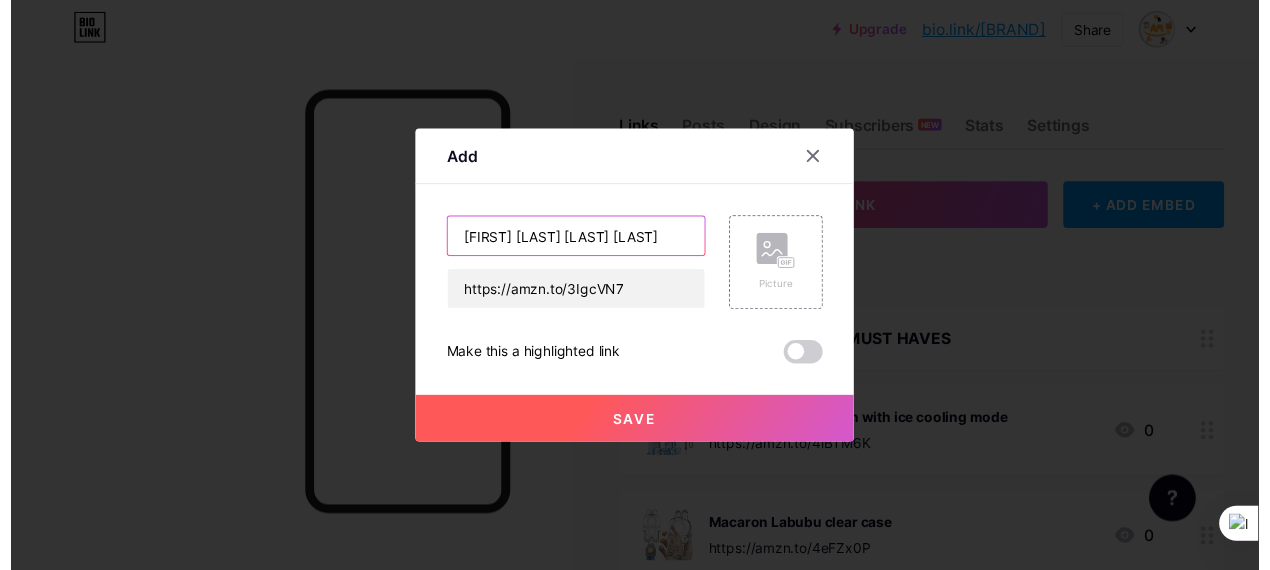scroll, scrollTop: 0, scrollLeft: 0, axis: both 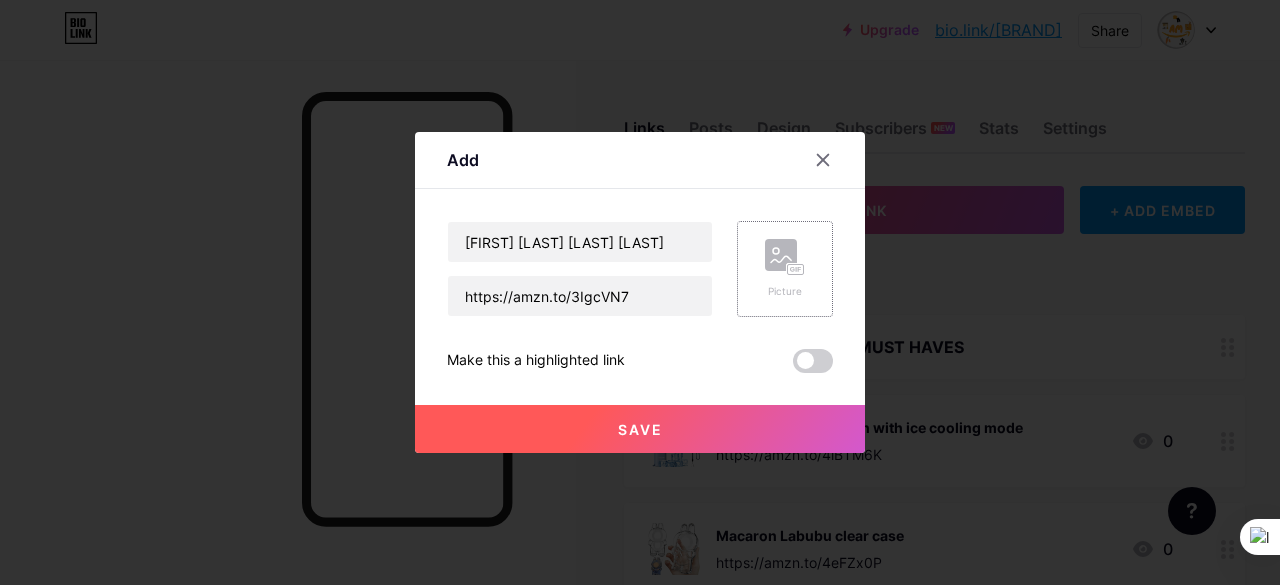 click on "Picture" at bounding box center (785, 291) 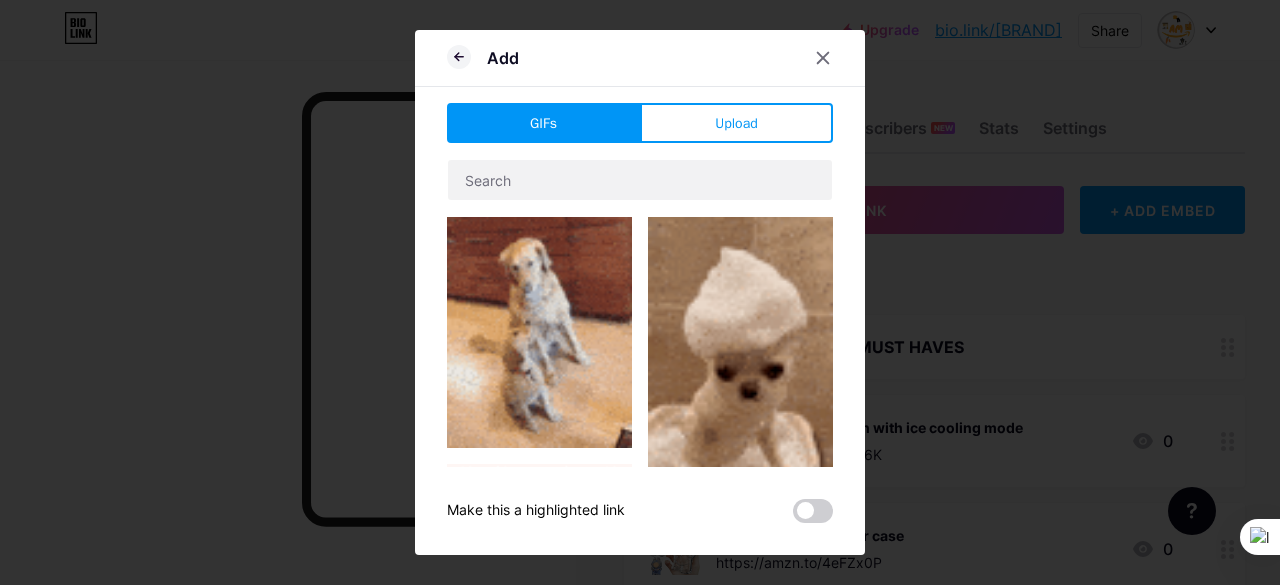 click on "Upload" at bounding box center (736, 123) 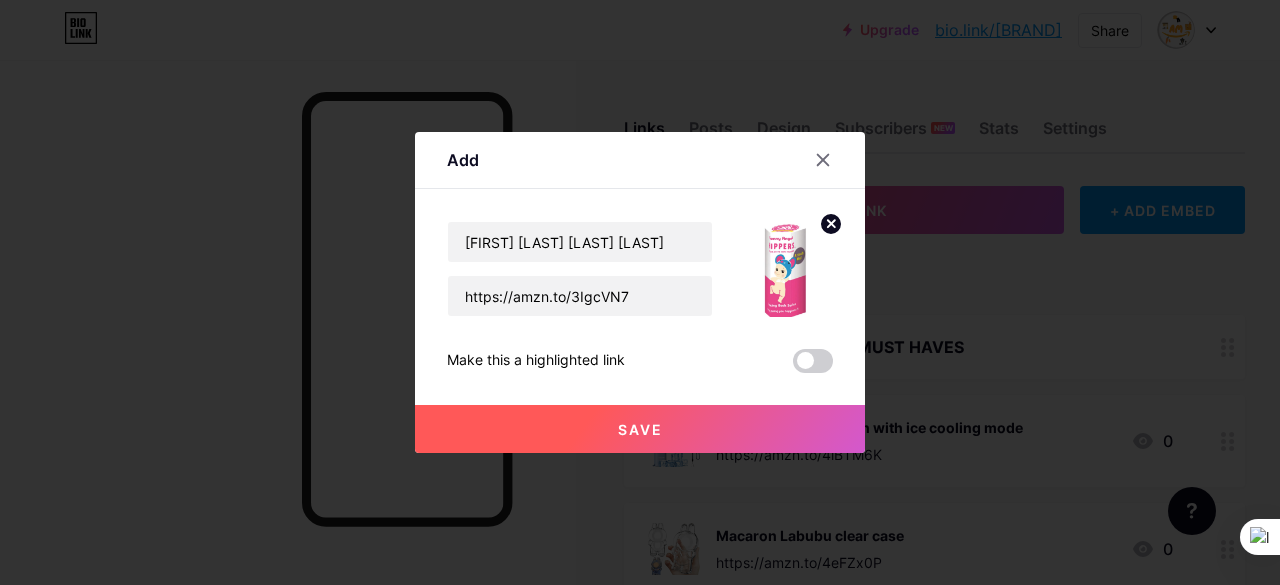 click on "Save" at bounding box center [640, 429] 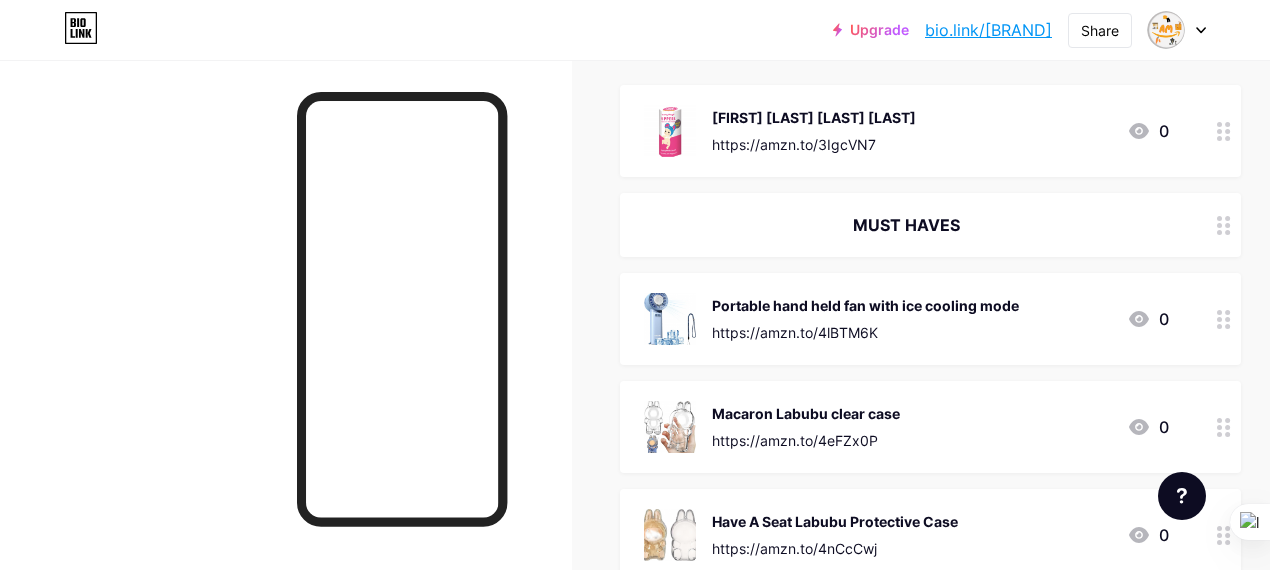 scroll, scrollTop: 233, scrollLeft: 0, axis: vertical 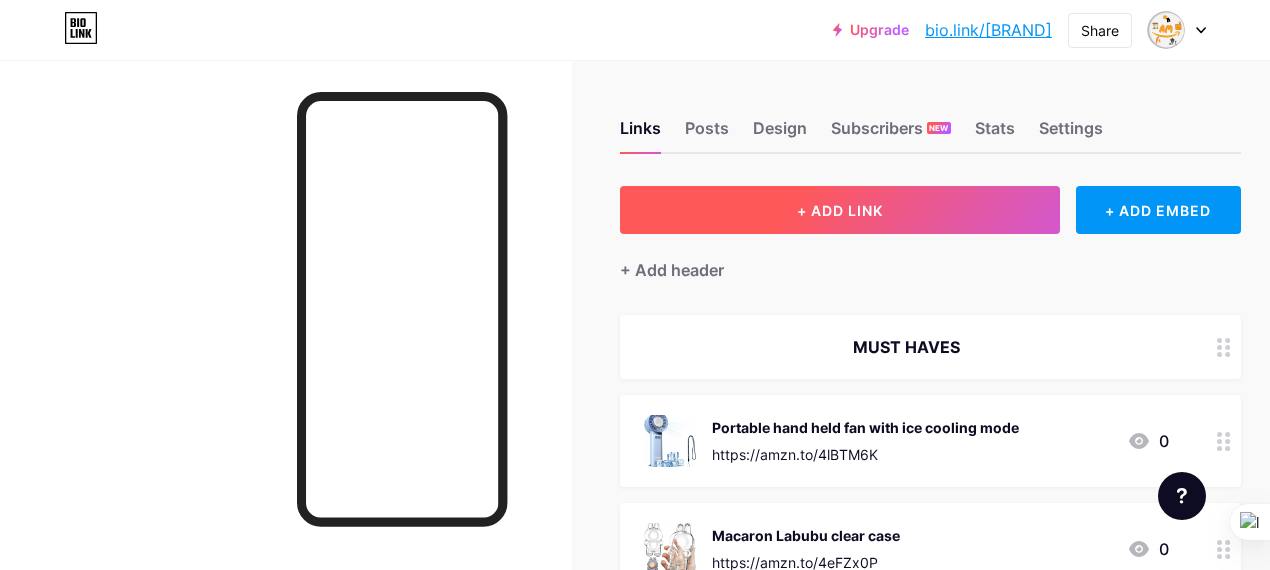 click on "+ ADD LINK" at bounding box center [840, 210] 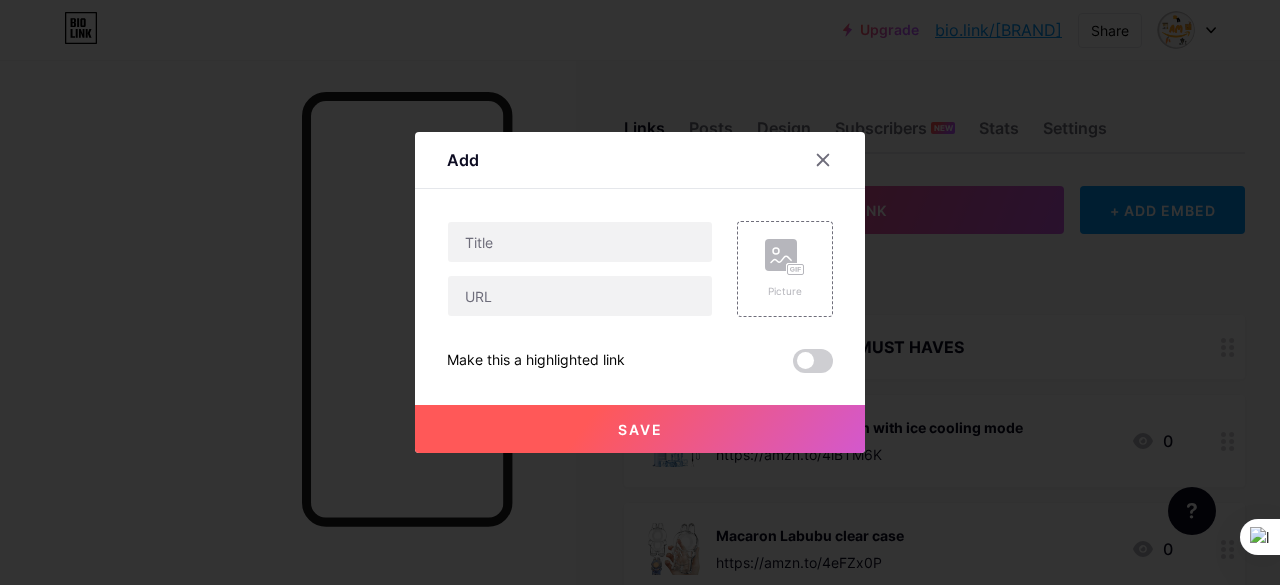 click at bounding box center [580, 269] 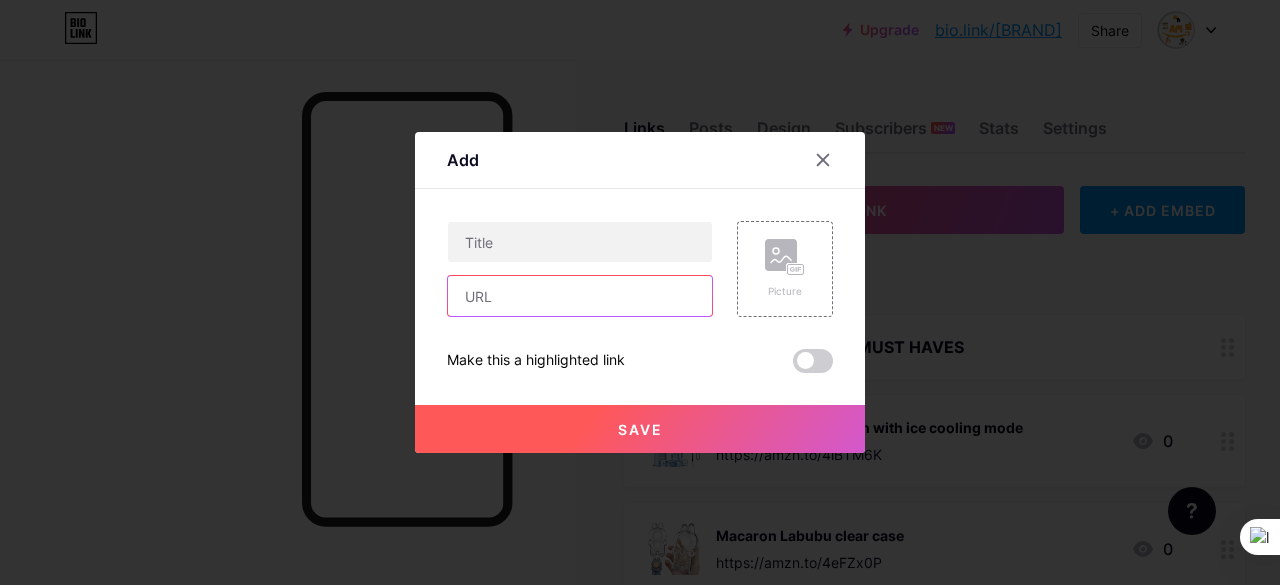 click at bounding box center (580, 296) 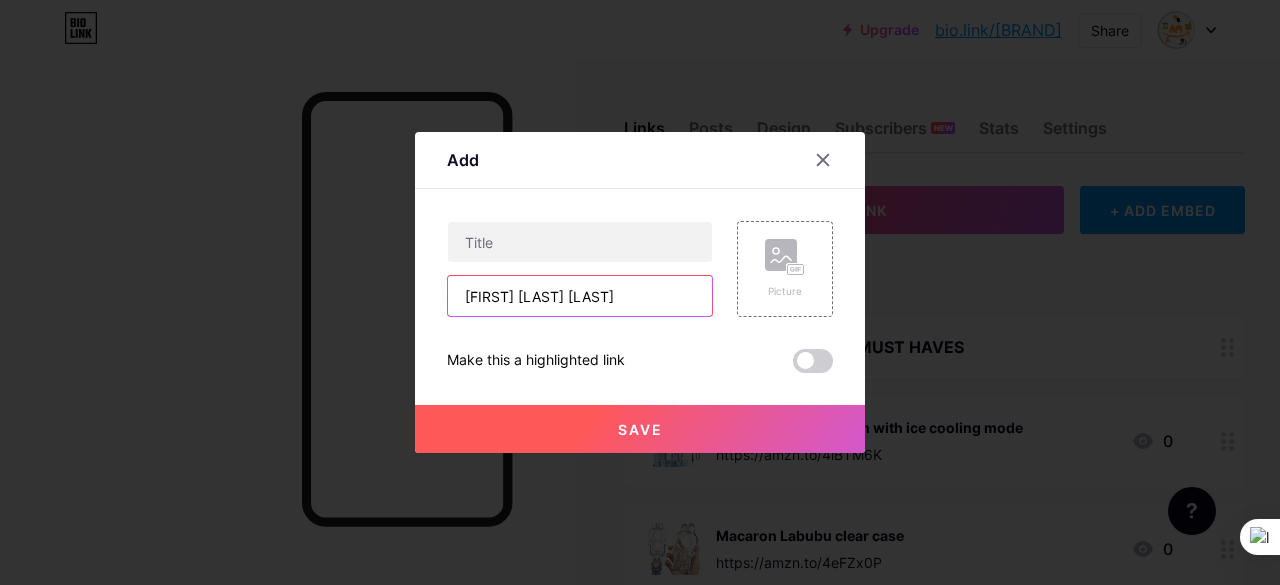 drag, startPoint x: 652, startPoint y: 293, endPoint x: 278, endPoint y: 294, distance: 374.00134 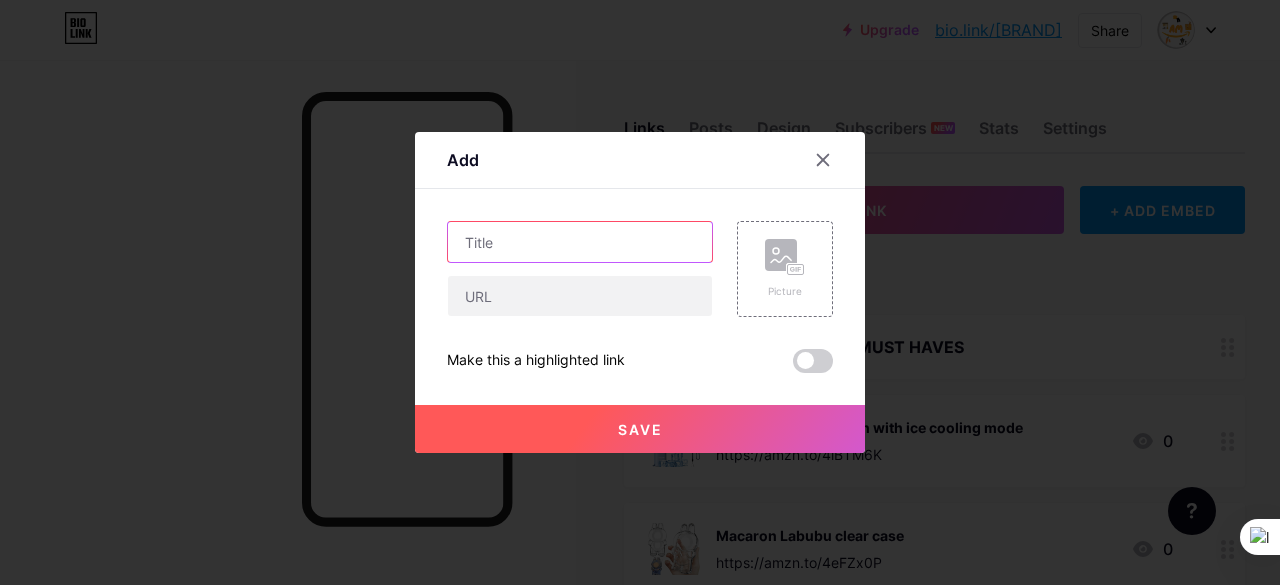 click at bounding box center [580, 242] 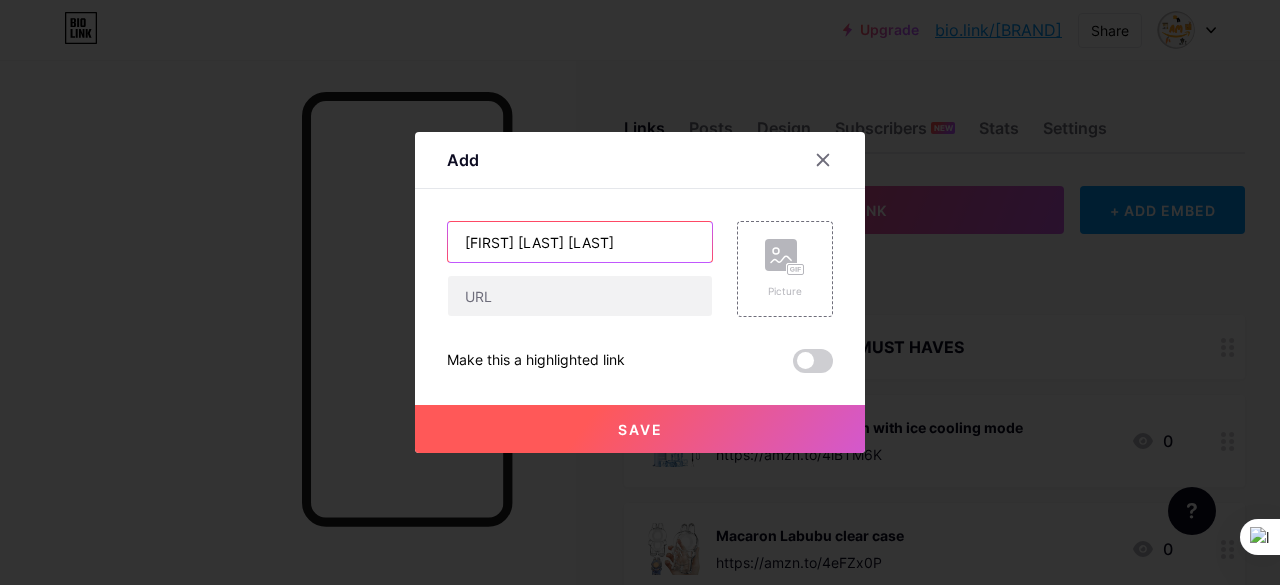 type on "[FIRST] [LAST] [LAST]" 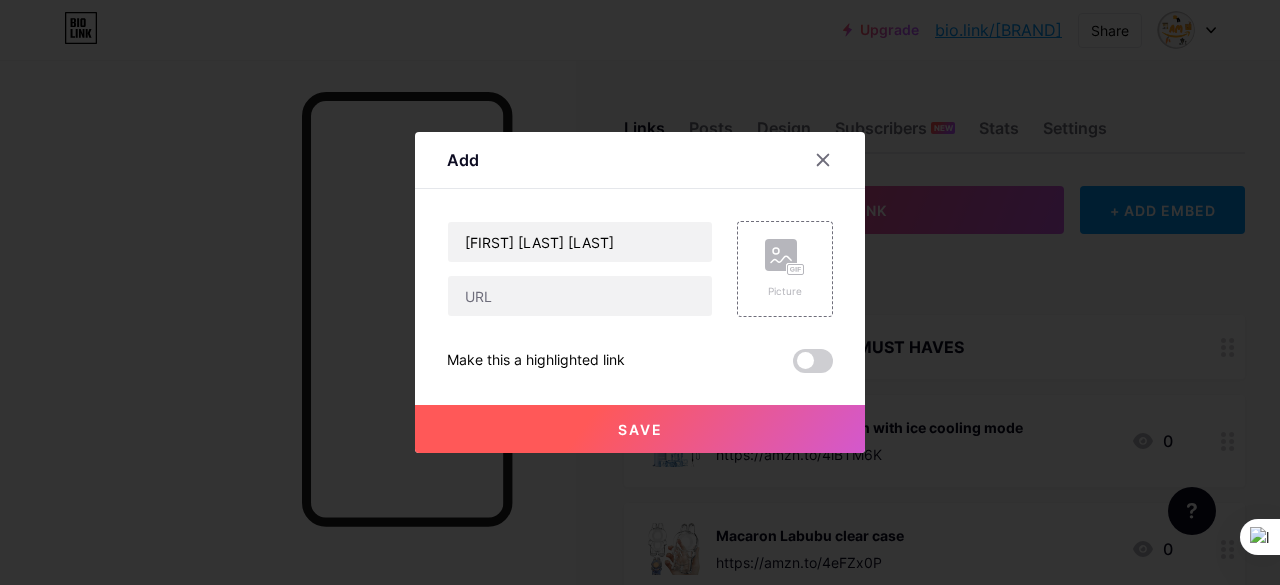 click on "[FIRST] [LAST]                         Picture
Make this a highlighted link
Save" at bounding box center [640, 297] 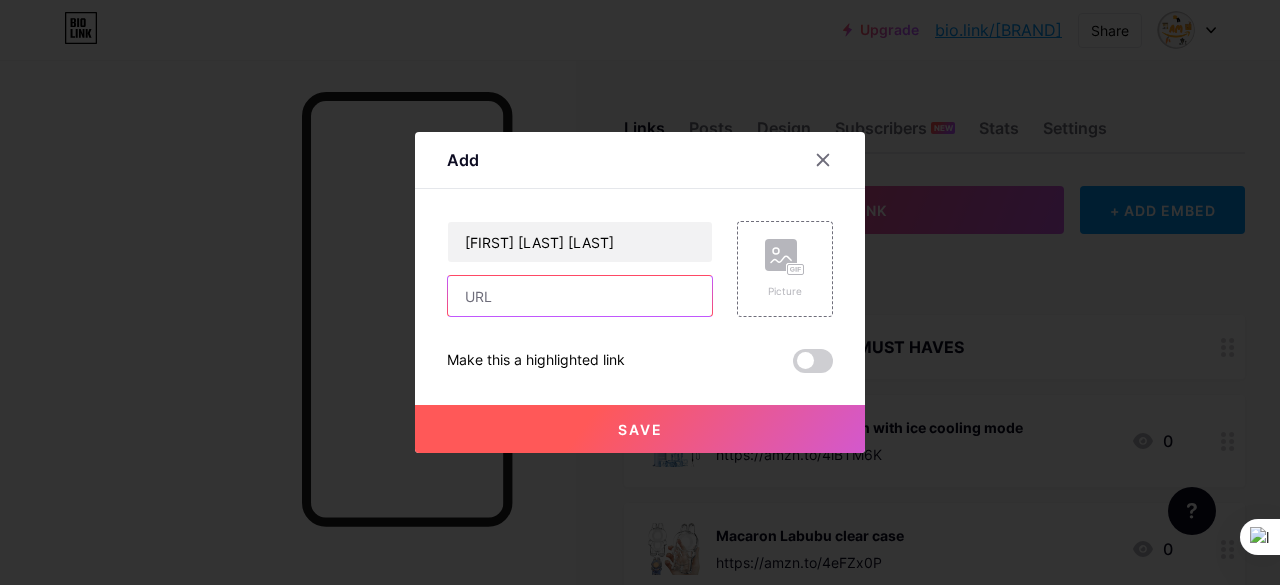 click at bounding box center (580, 296) 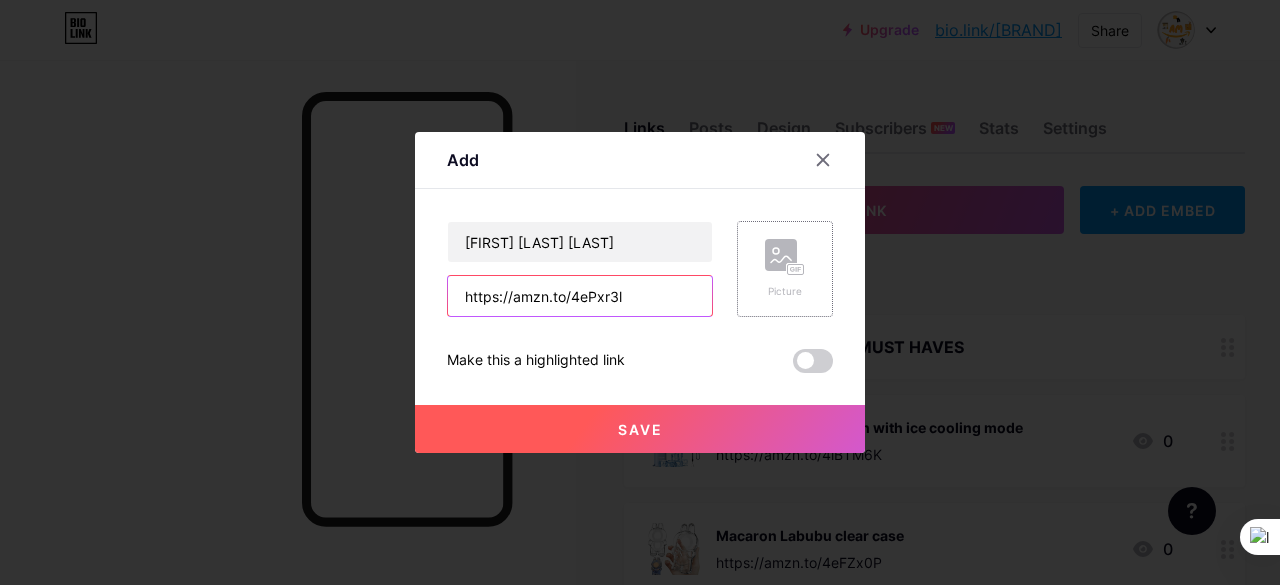 type on "https://amzn.to/4ePxr3l" 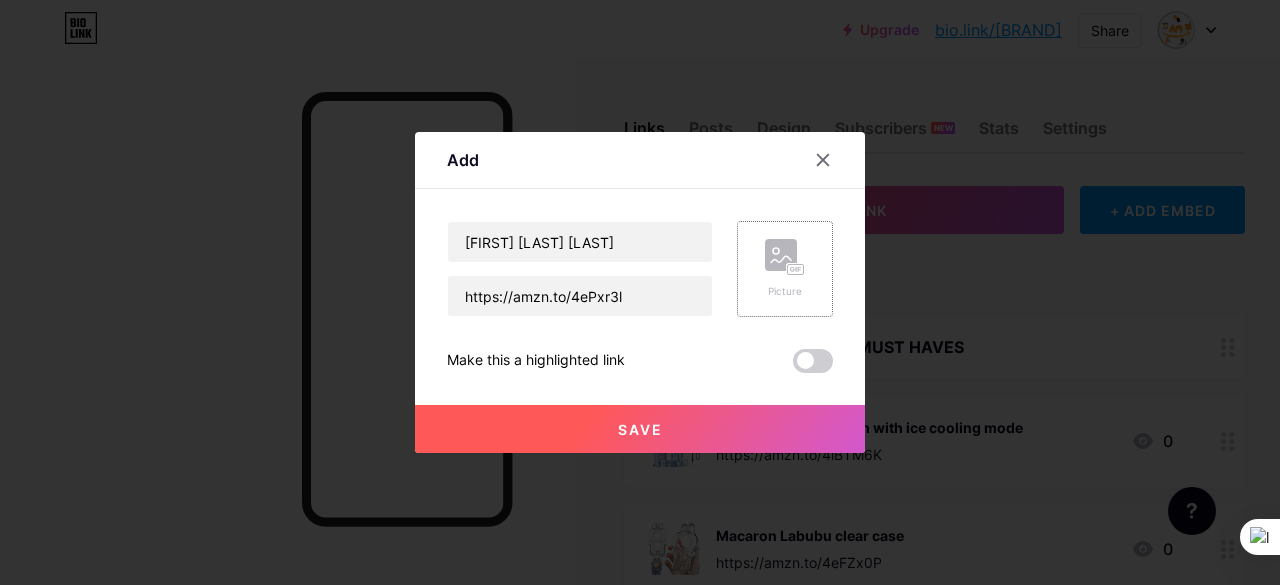 click at bounding box center (781, 255) 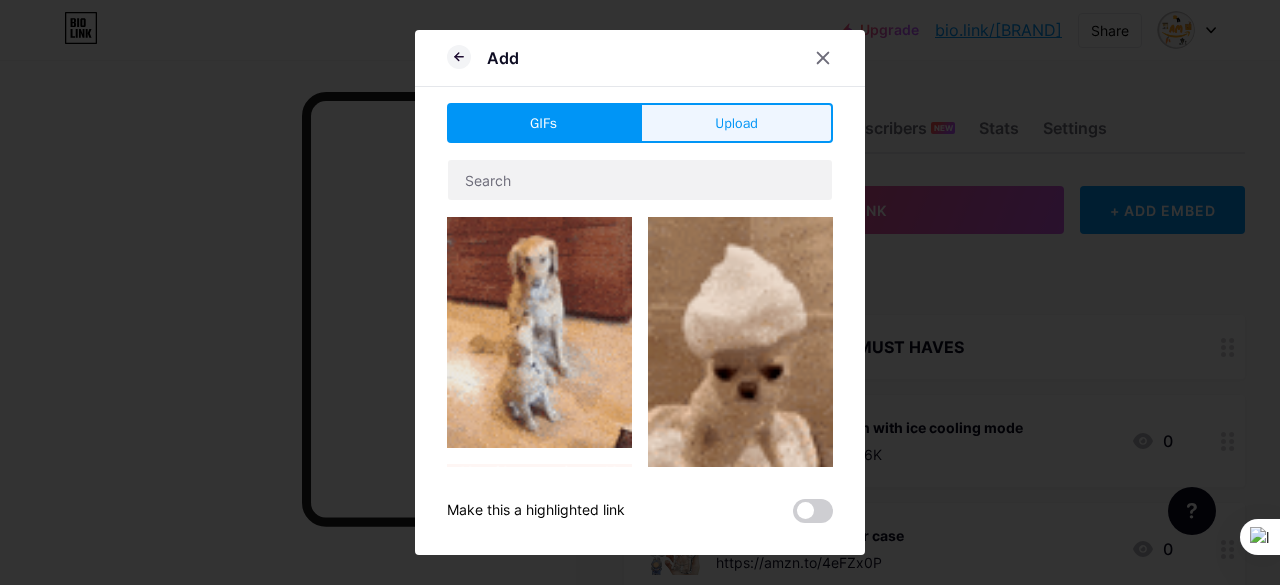click on "Upload" at bounding box center [736, 123] 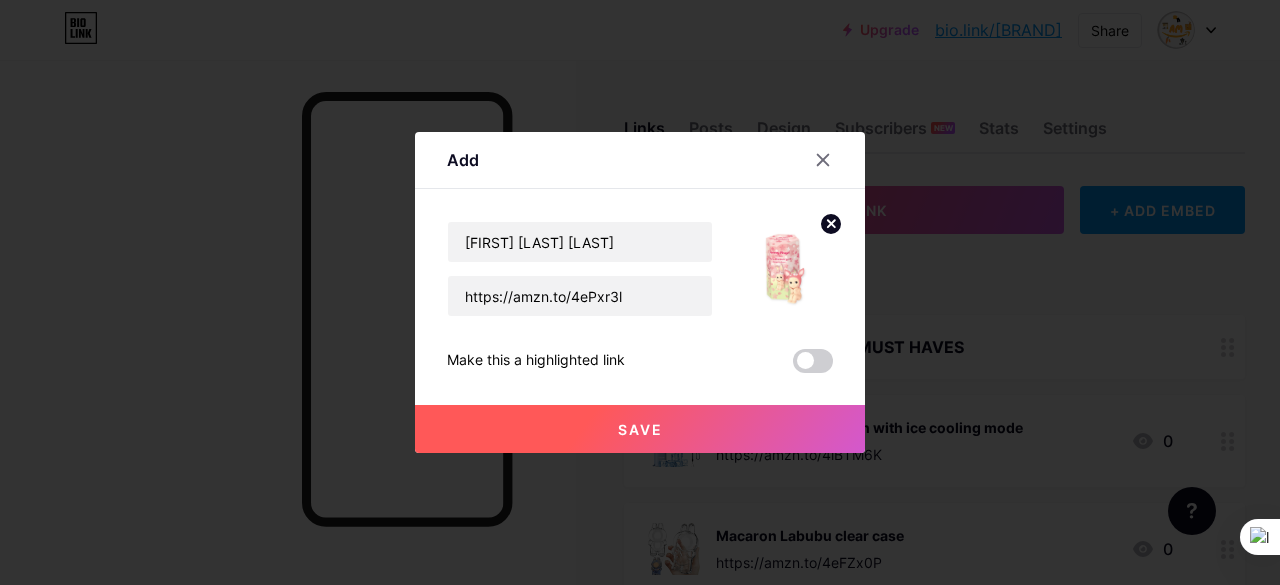 click on "Save" at bounding box center [640, 429] 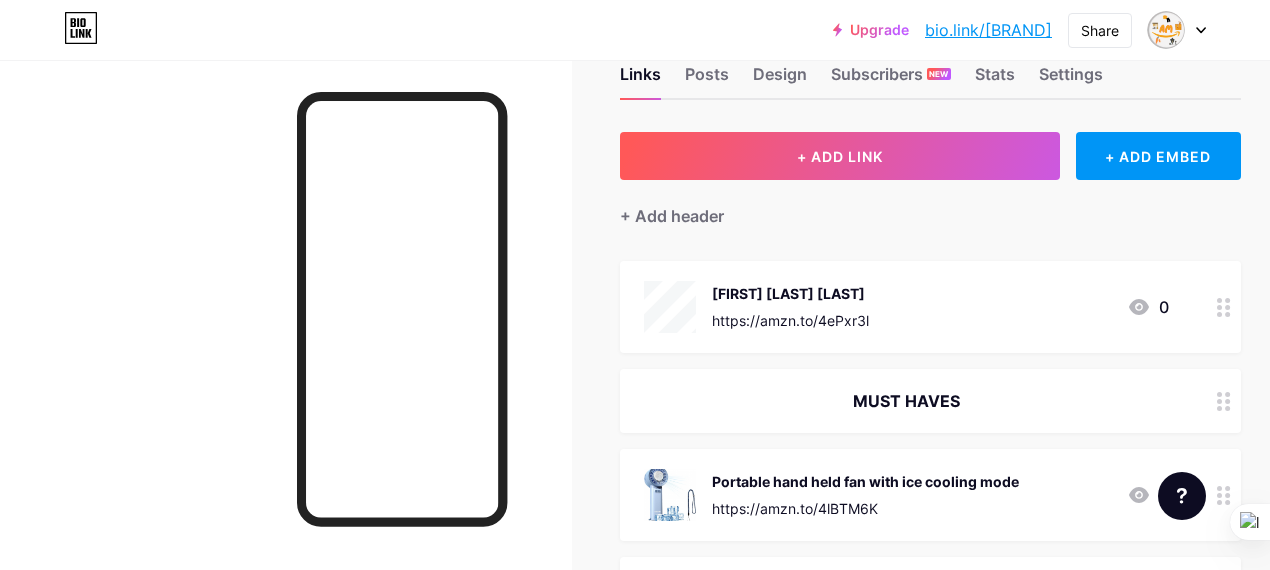 scroll, scrollTop: 66, scrollLeft: 0, axis: vertical 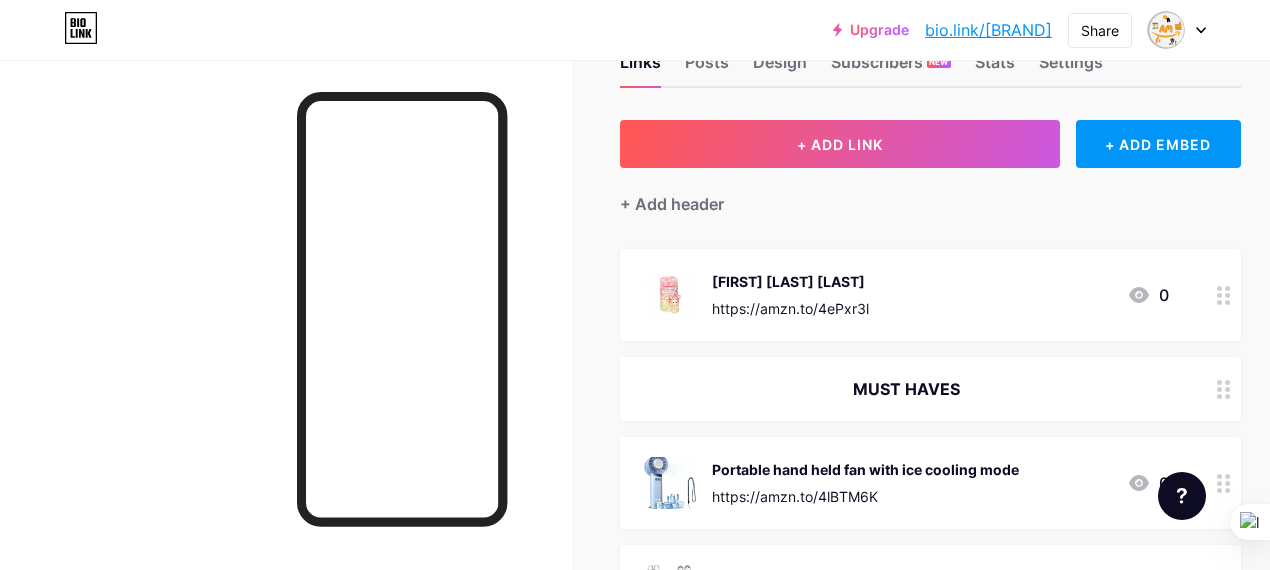 drag, startPoint x: 1240, startPoint y: 339, endPoint x: 1233, endPoint y: 350, distance: 13.038404 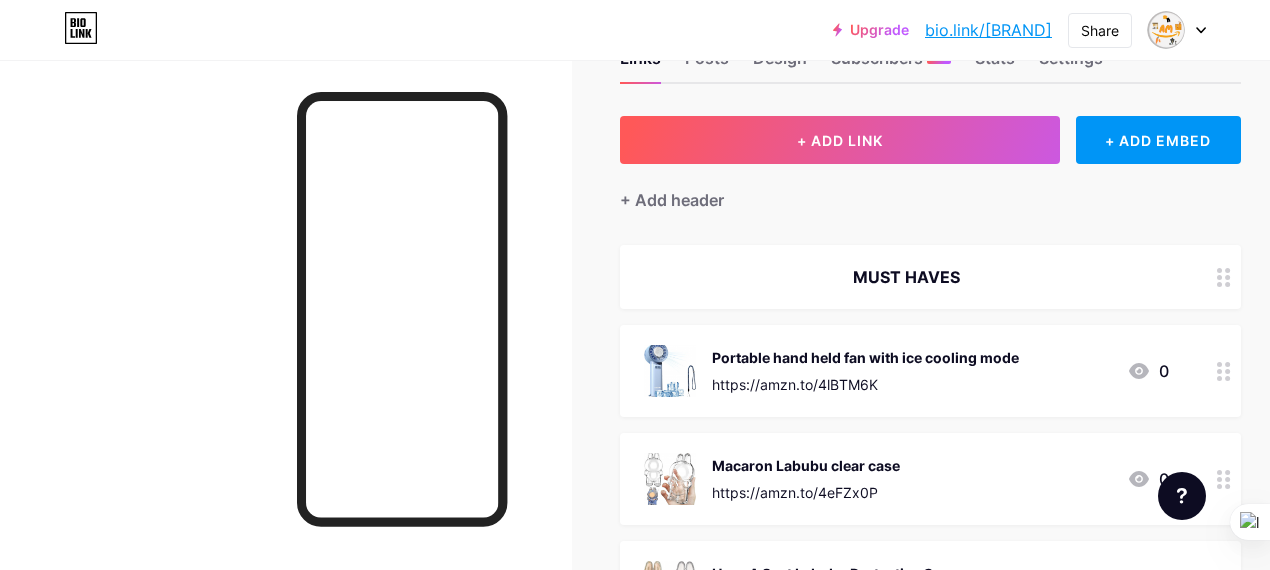 scroll, scrollTop: 0, scrollLeft: 0, axis: both 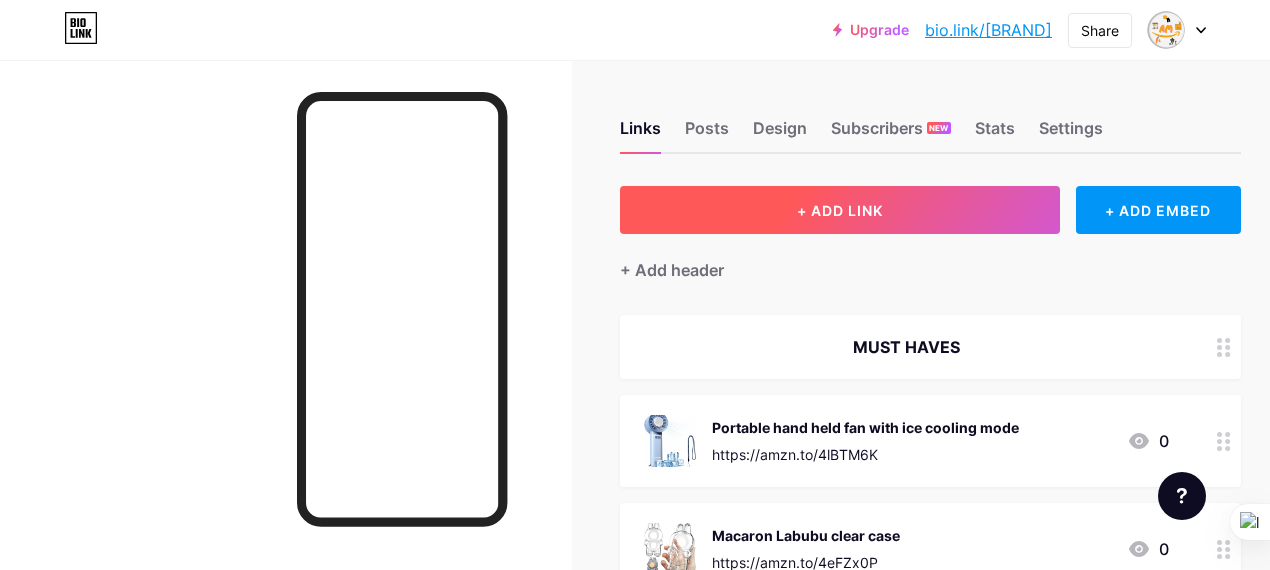 click on "+ ADD LINK" at bounding box center (840, 210) 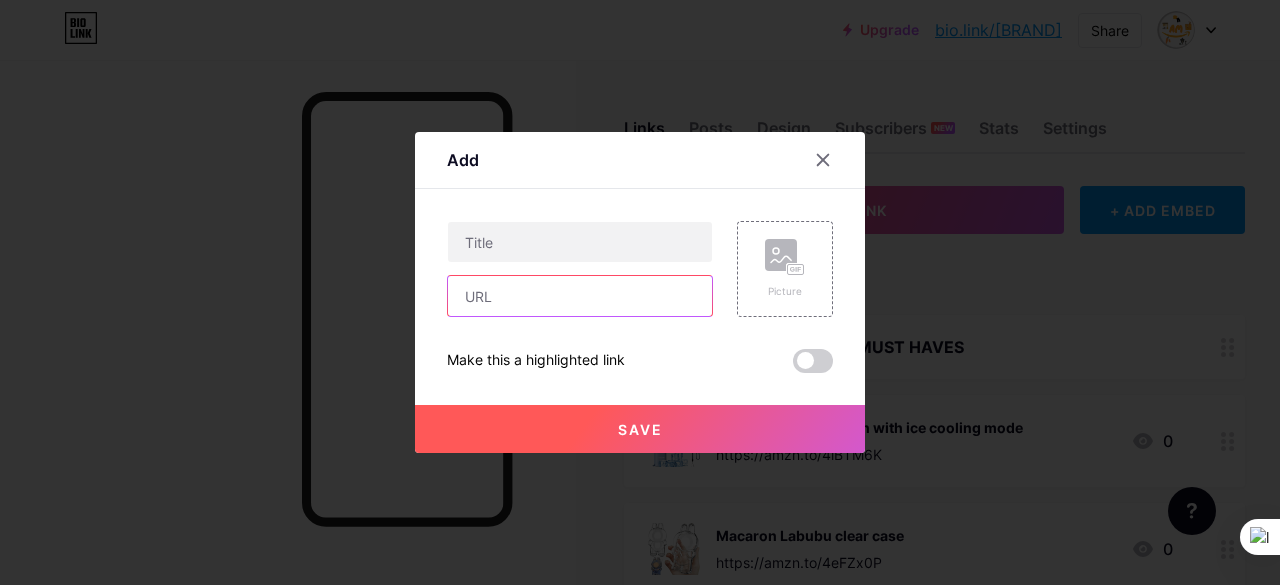 click at bounding box center (580, 296) 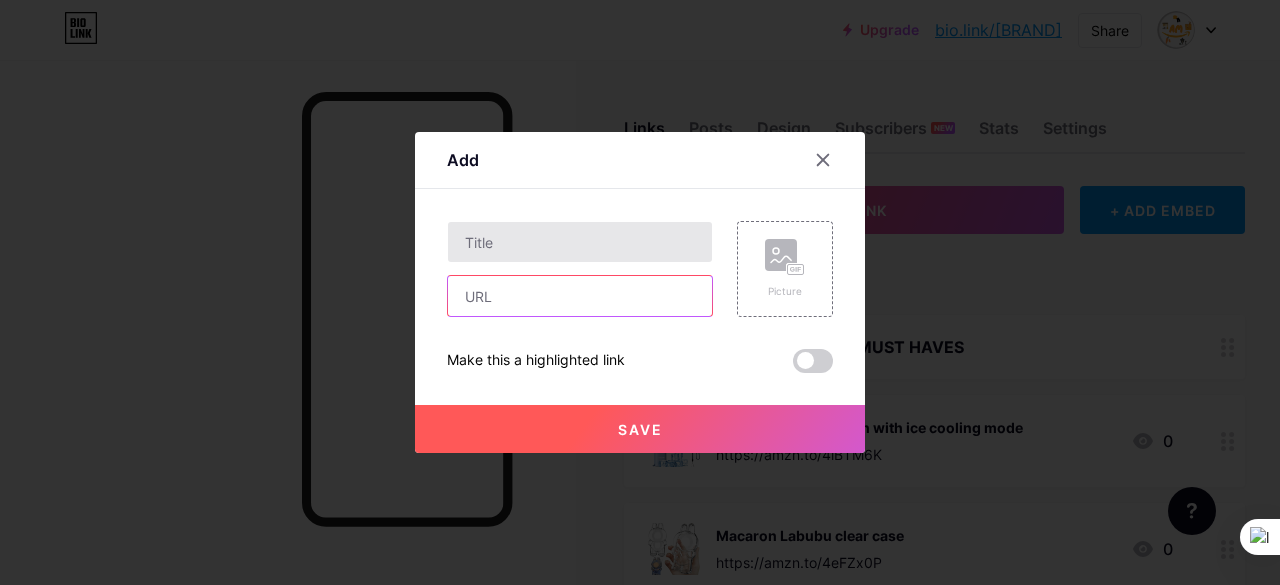 paste on "https://amzn.to/3GzC19a" 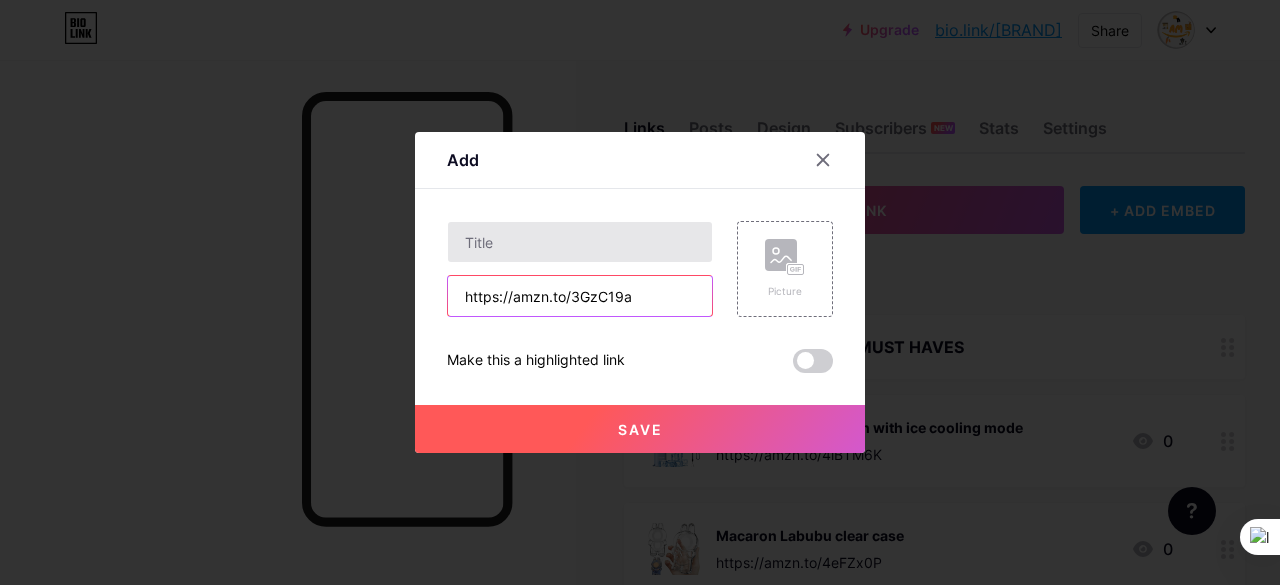 type on "https://amzn.to/3GzC19a" 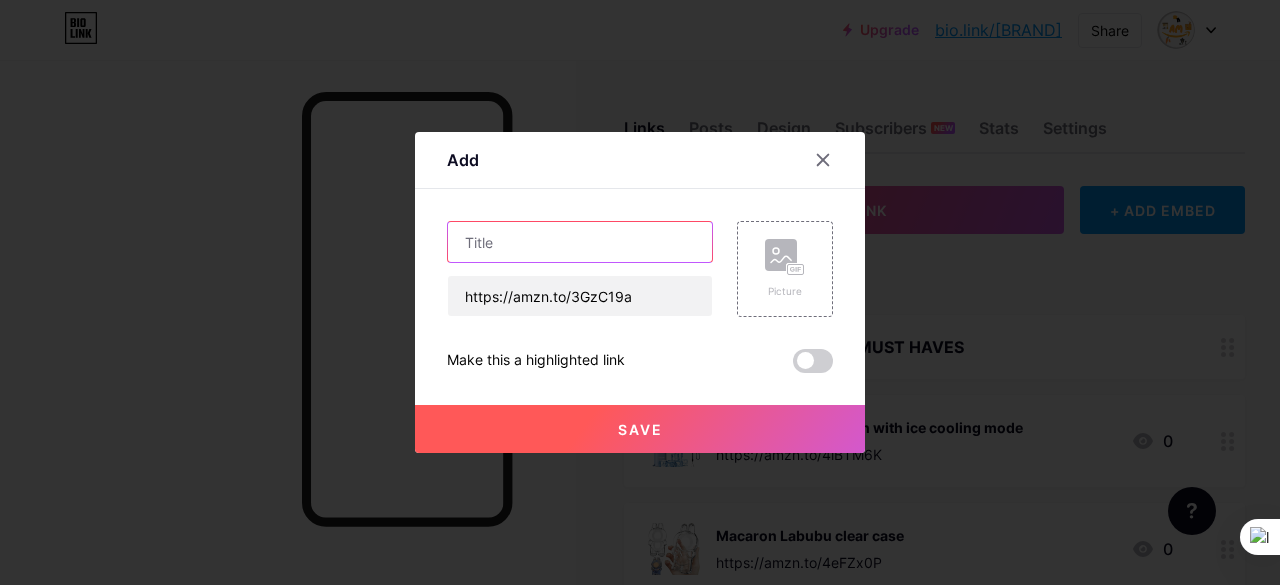 click at bounding box center [580, 242] 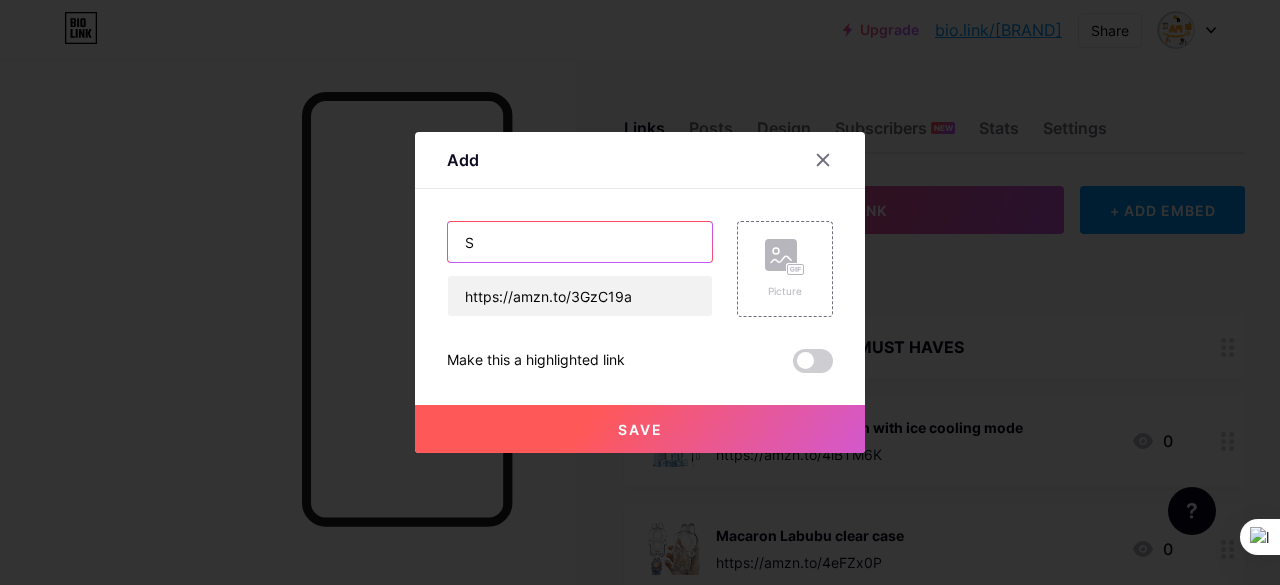 paste on "[FIRST] [LAST]" 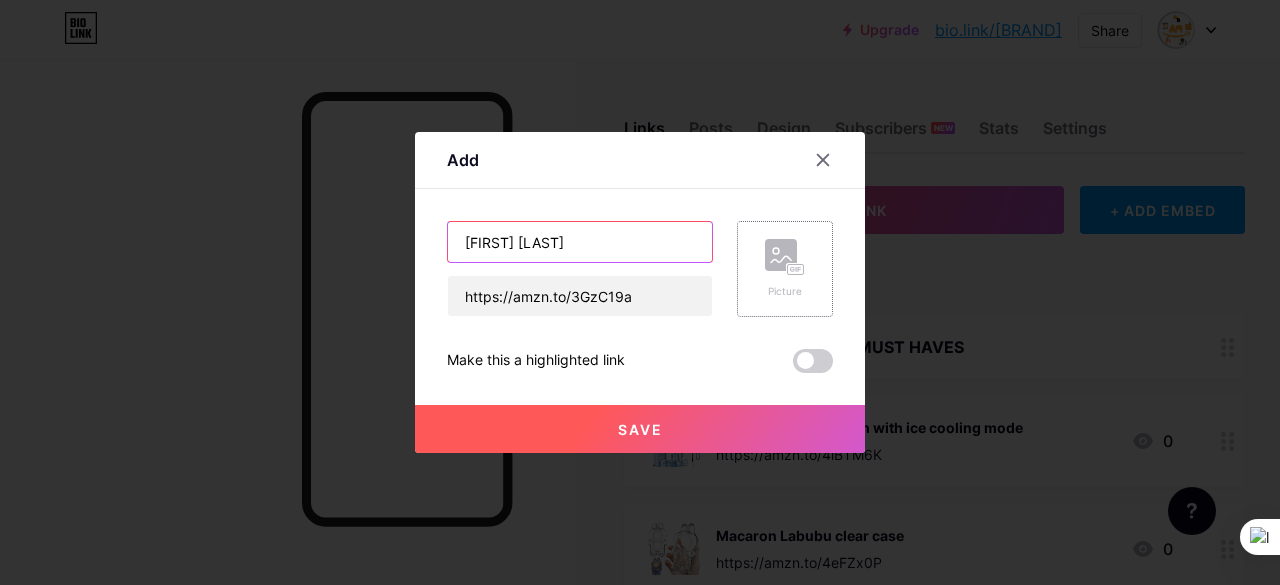 type on "[FIRST] [LAST]" 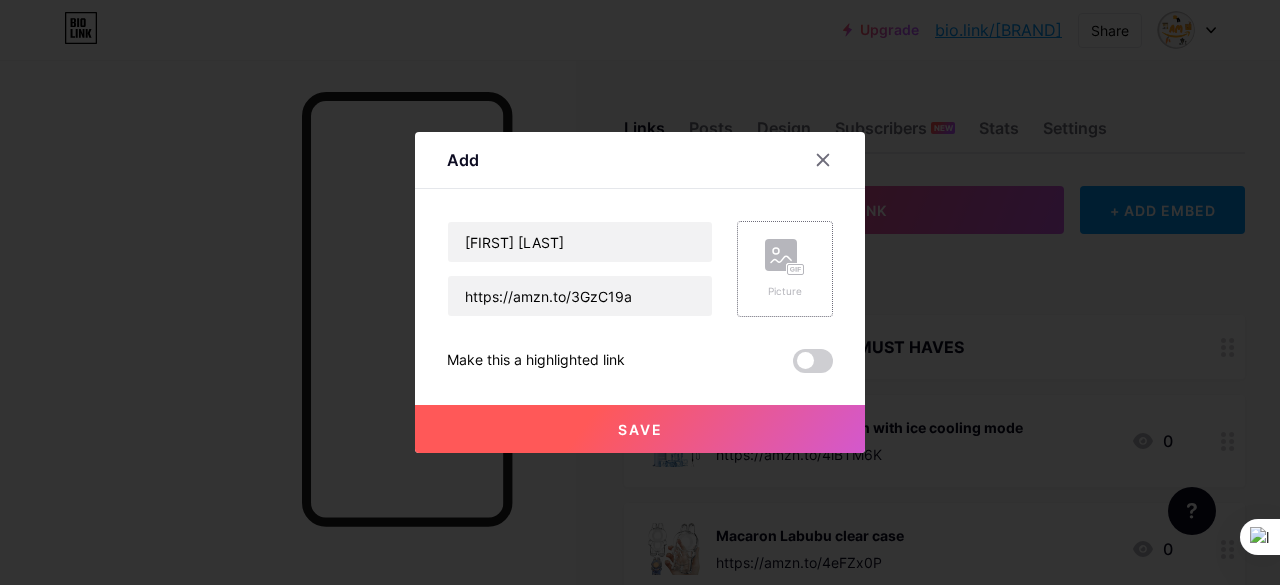 click at bounding box center [781, 255] 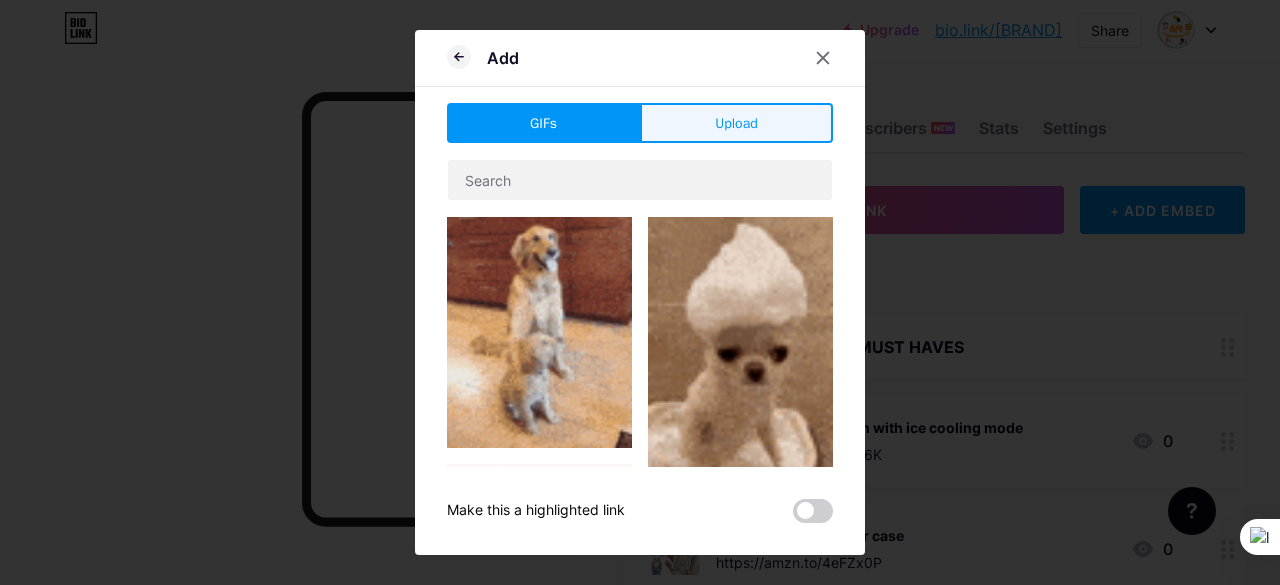 click on "Upload" at bounding box center [736, 123] 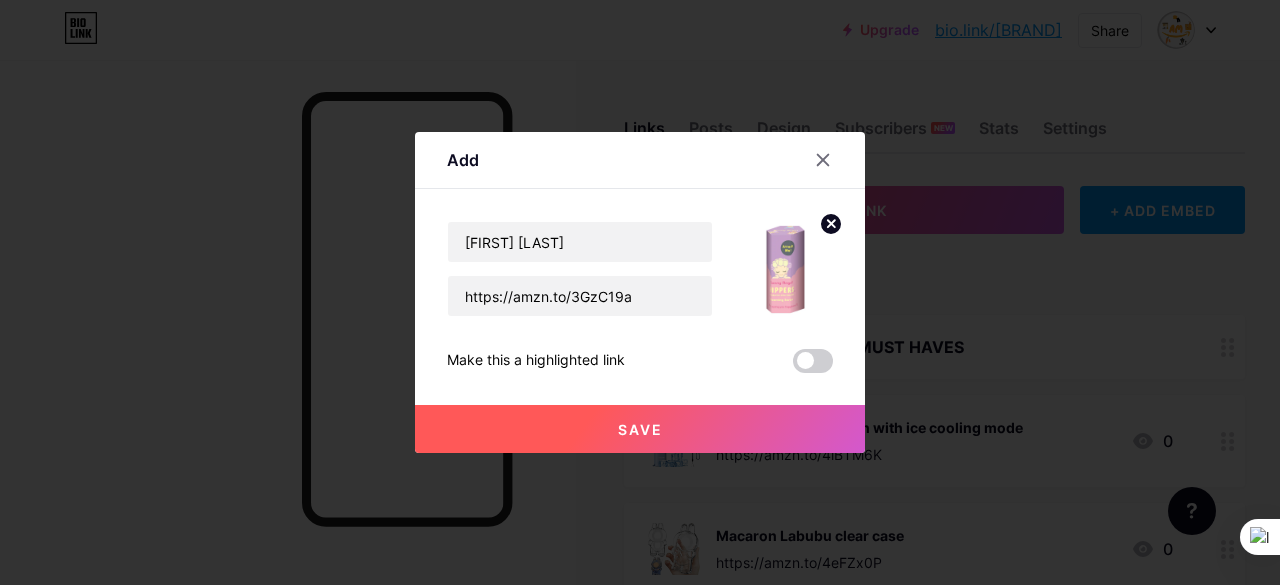 click on "Save" at bounding box center (640, 429) 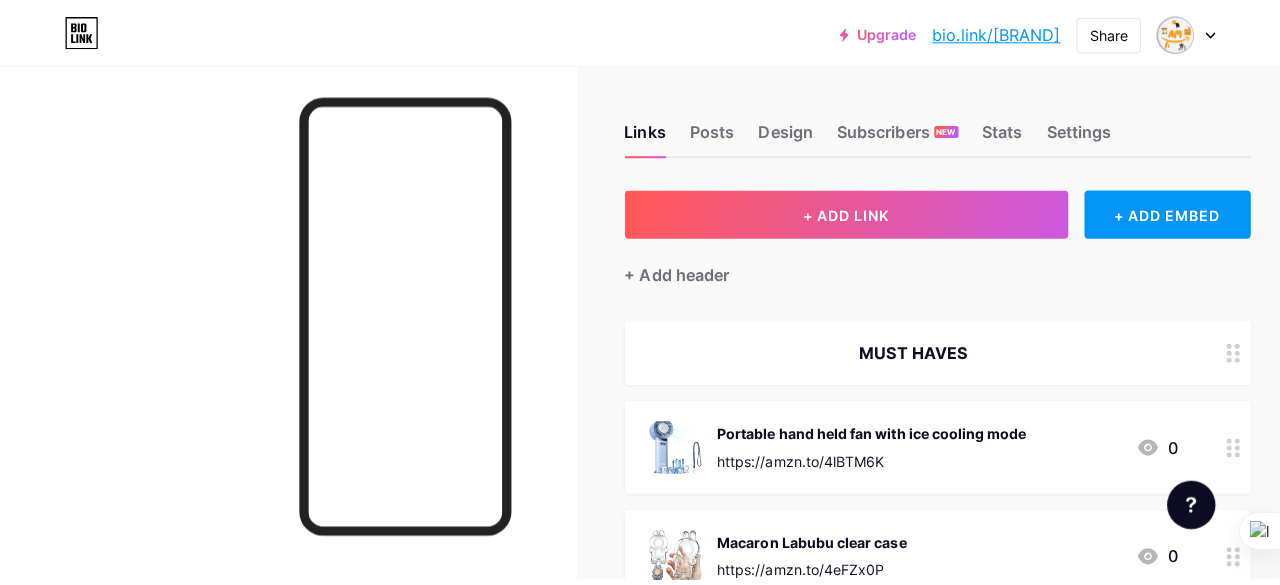 scroll, scrollTop: 0, scrollLeft: 0, axis: both 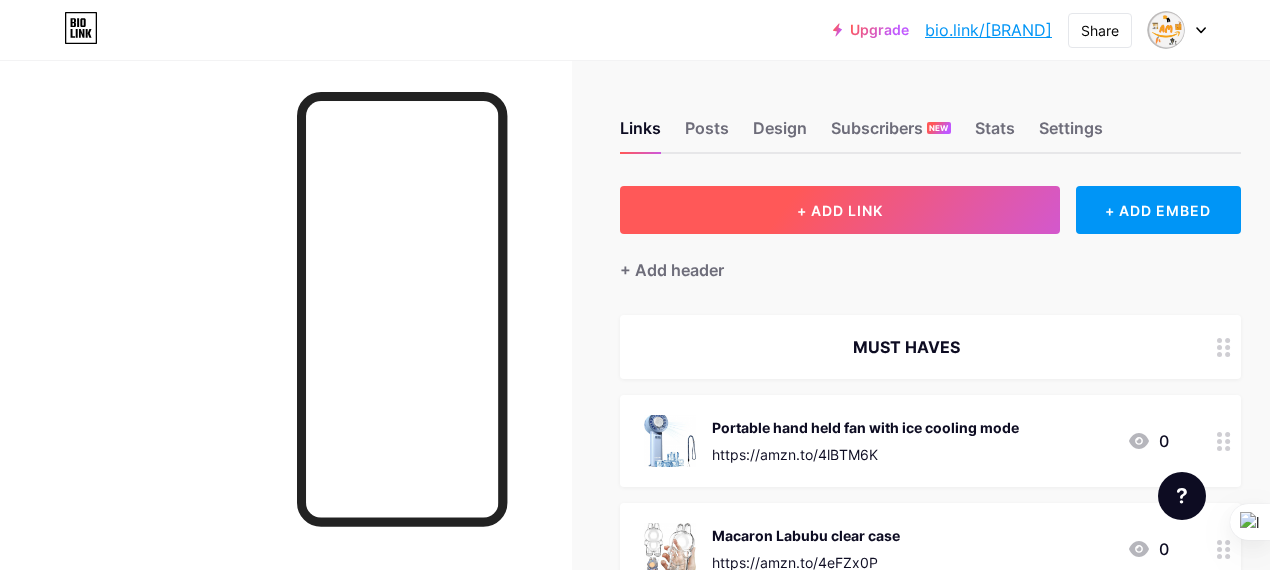 click on "+ ADD LINK" at bounding box center (840, 210) 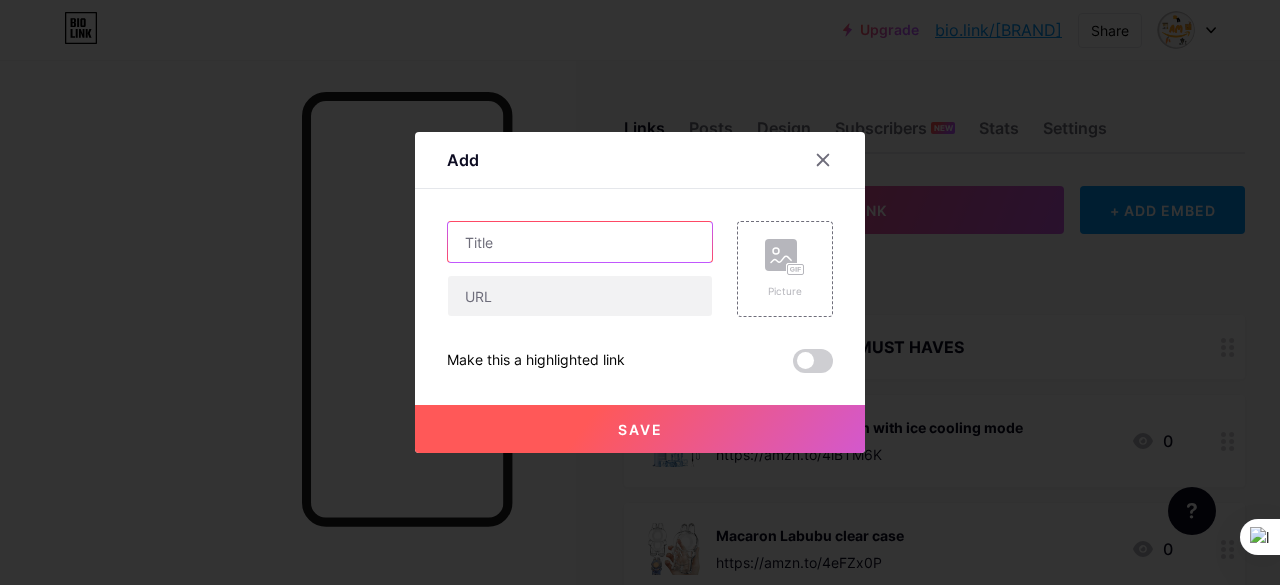 click at bounding box center (580, 242) 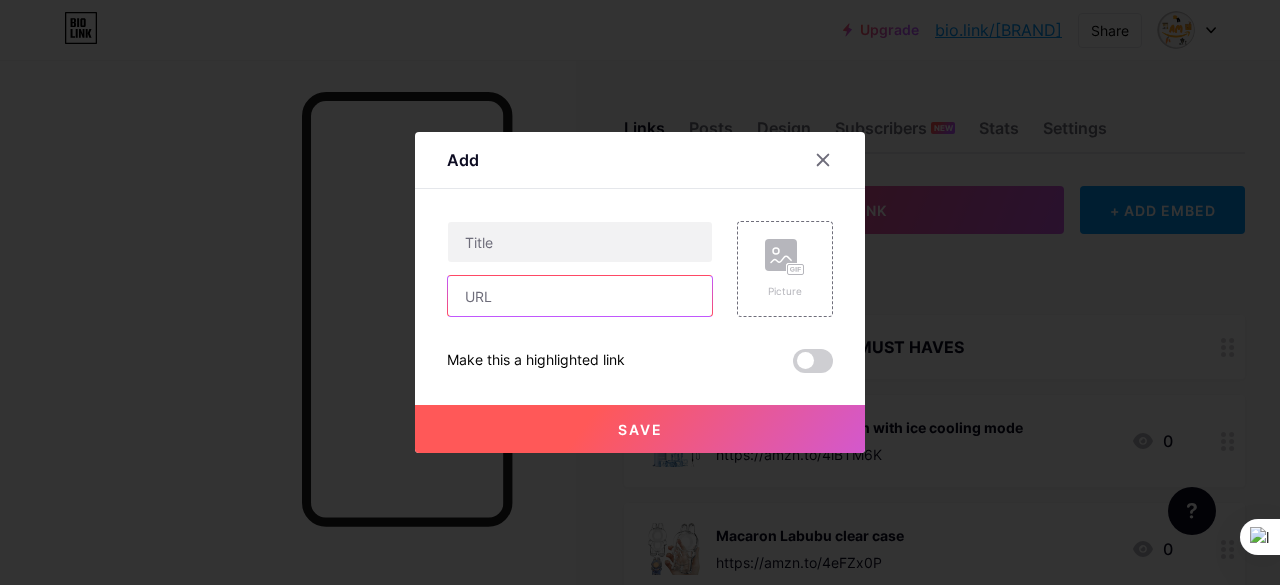 click at bounding box center [580, 296] 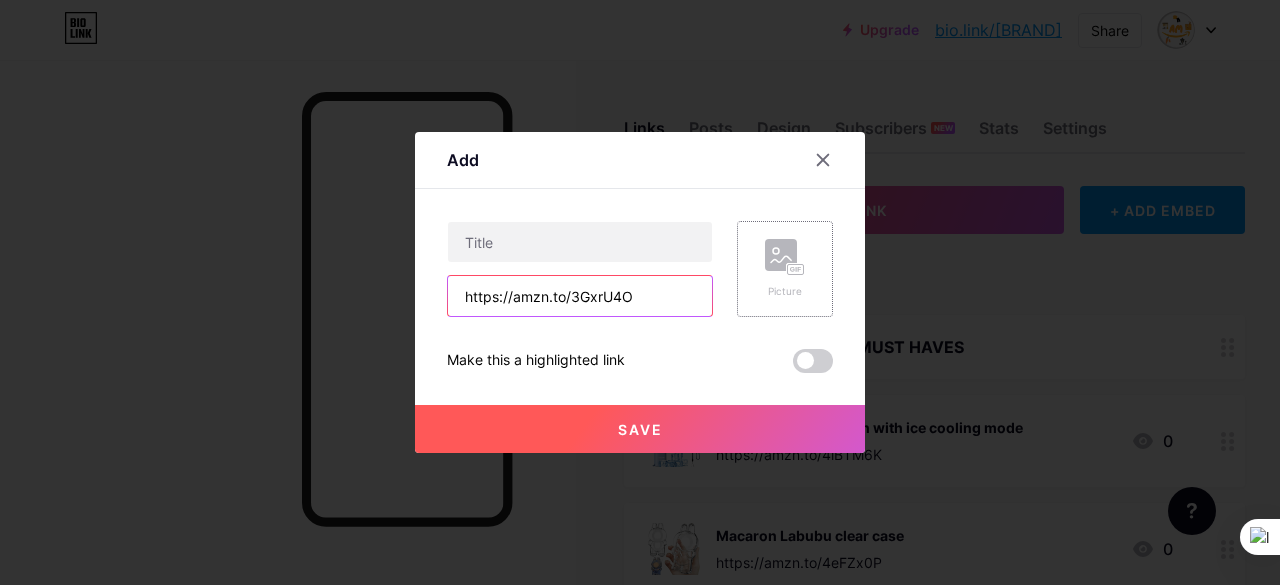 type on "https://amzn.to/3GxrU4O" 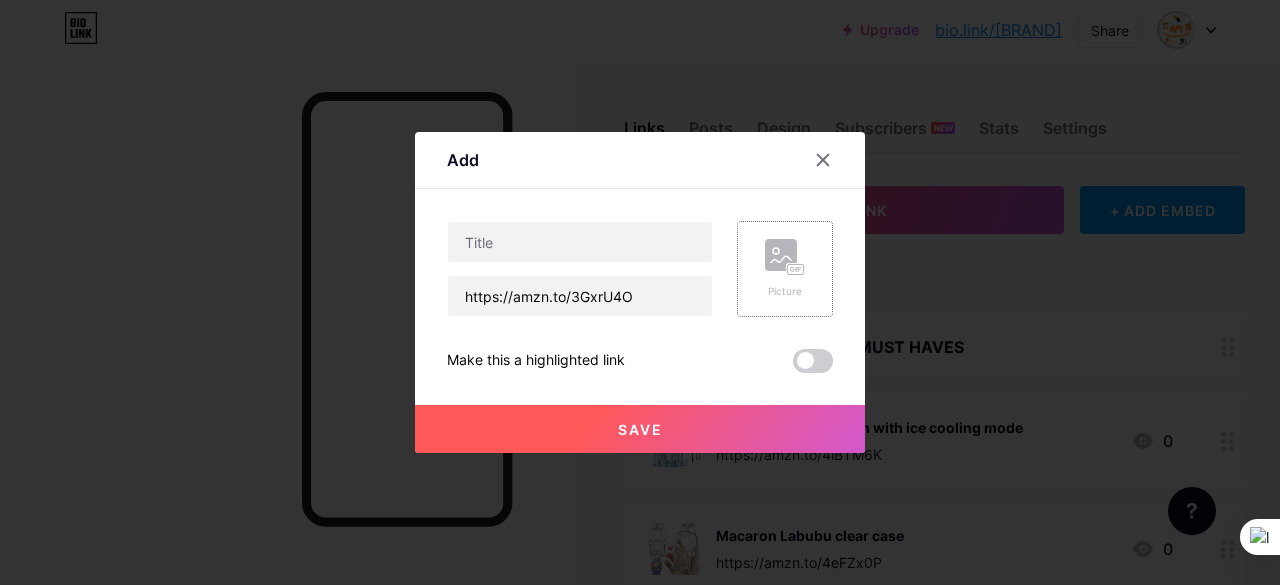 click at bounding box center [796, 270] 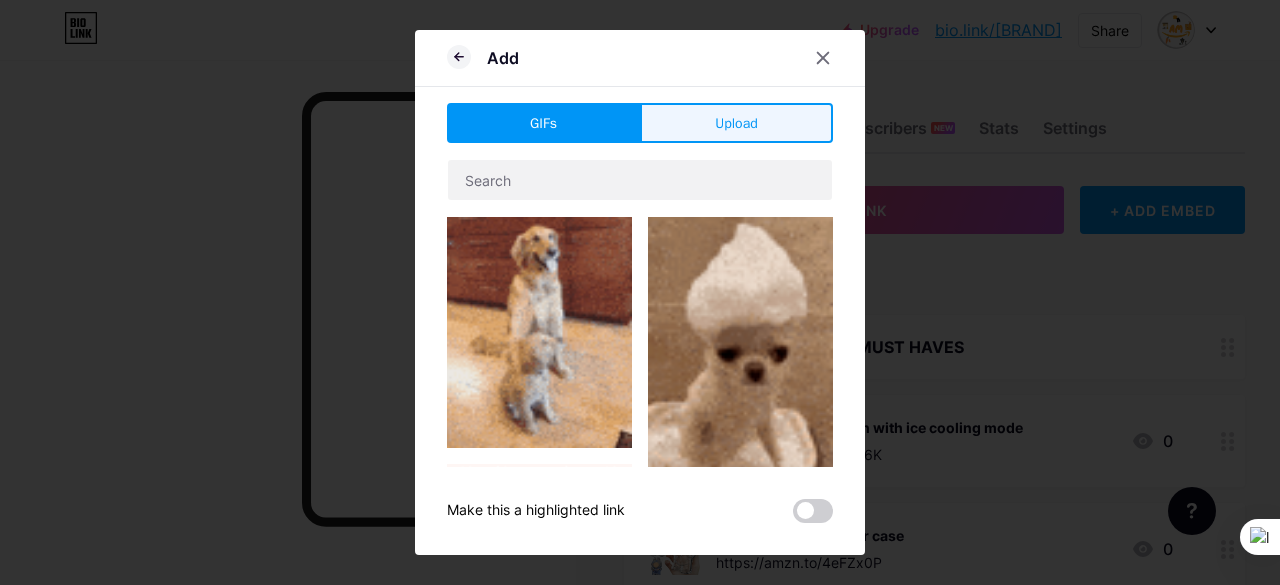 click on "Upload" at bounding box center (736, 123) 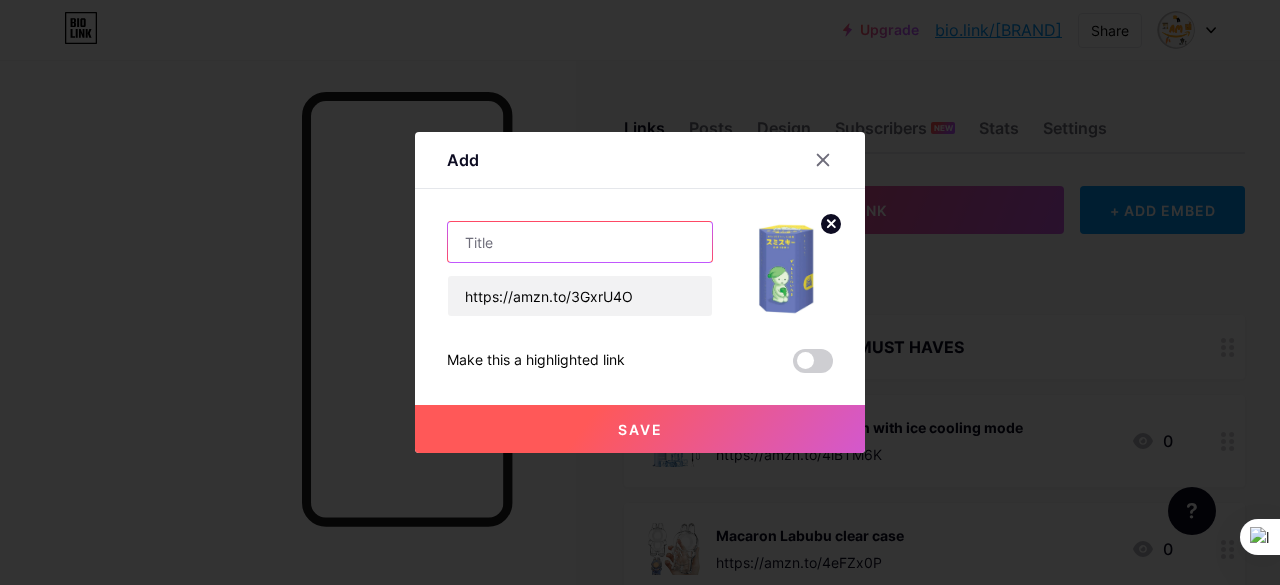 click at bounding box center (580, 242) 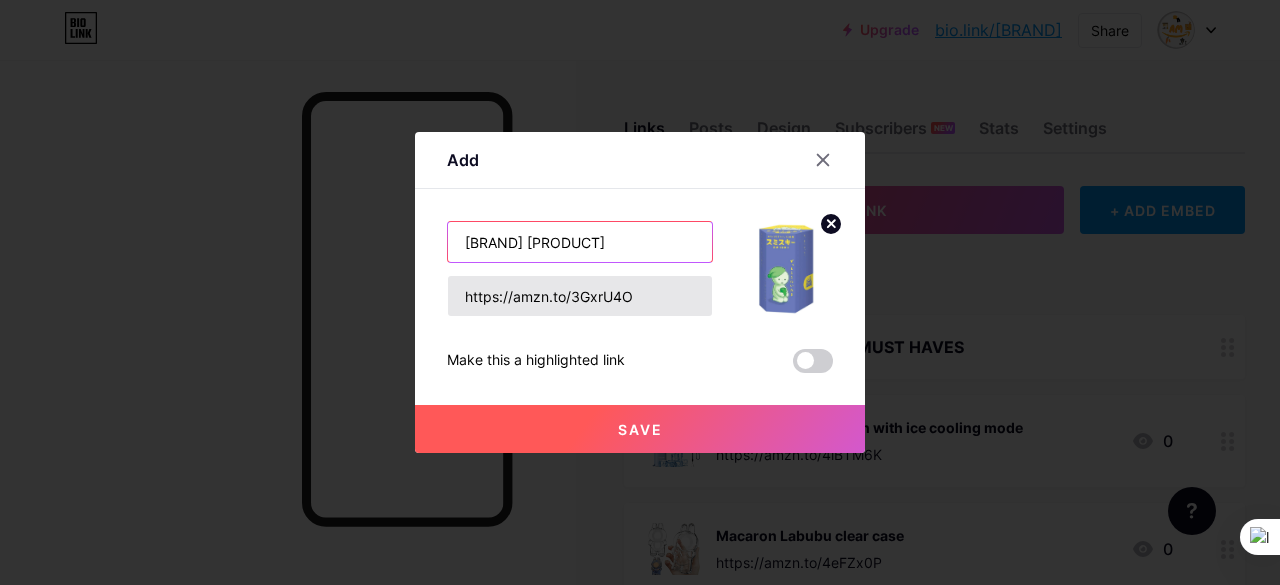 scroll, scrollTop: 0, scrollLeft: 28, axis: horizontal 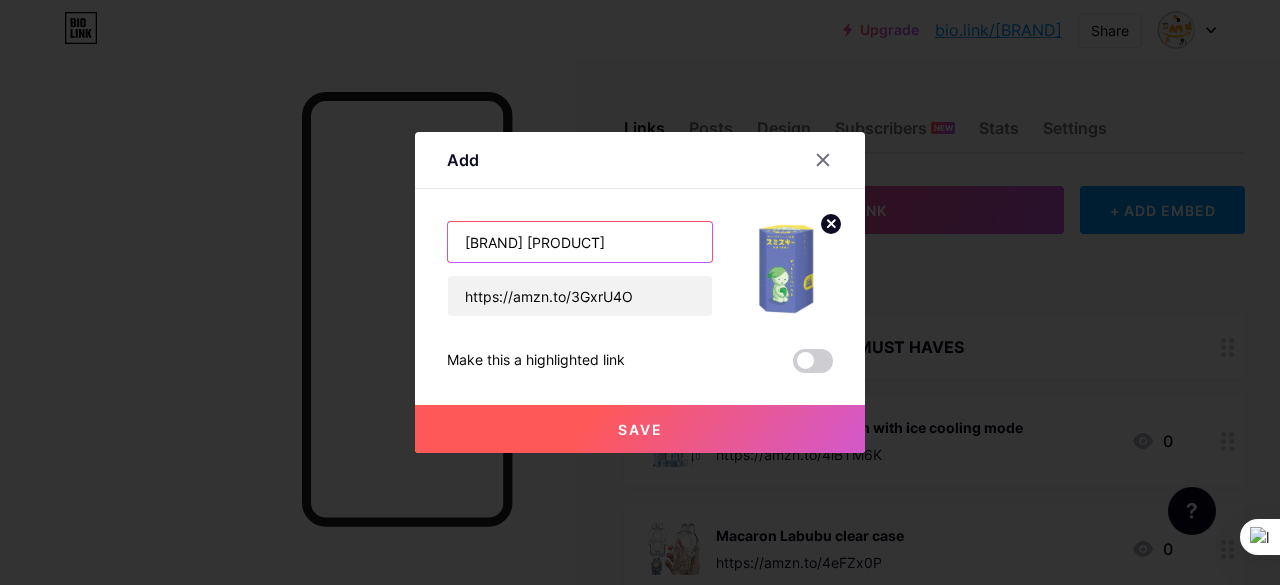 type on "[BRAND] [PRODUCT]" 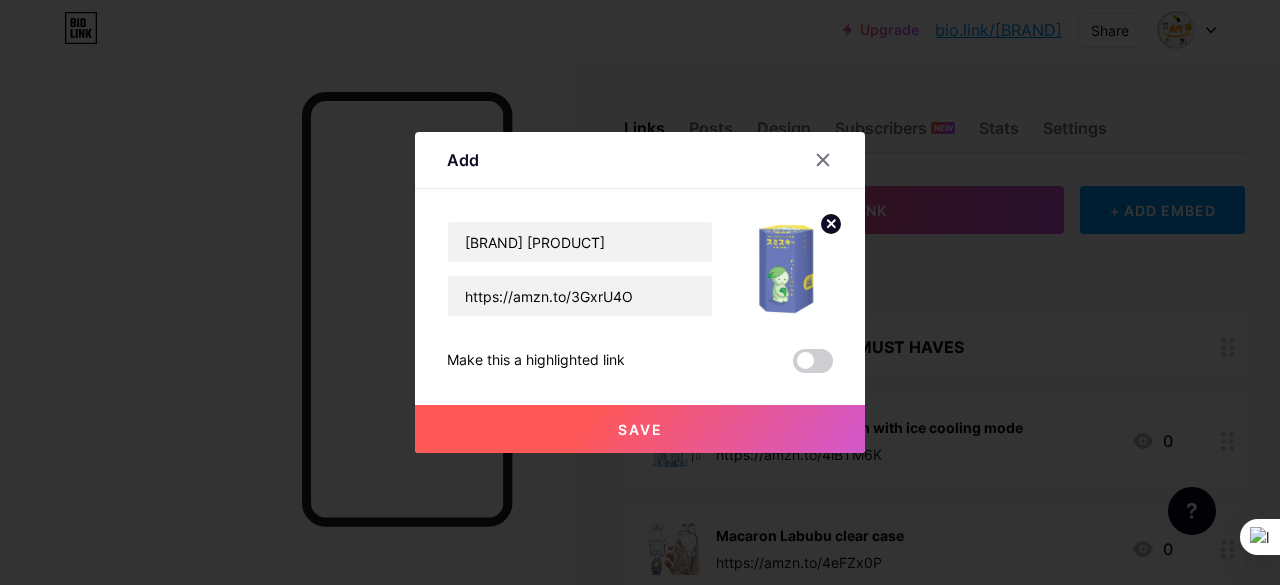 scroll, scrollTop: 0, scrollLeft: 0, axis: both 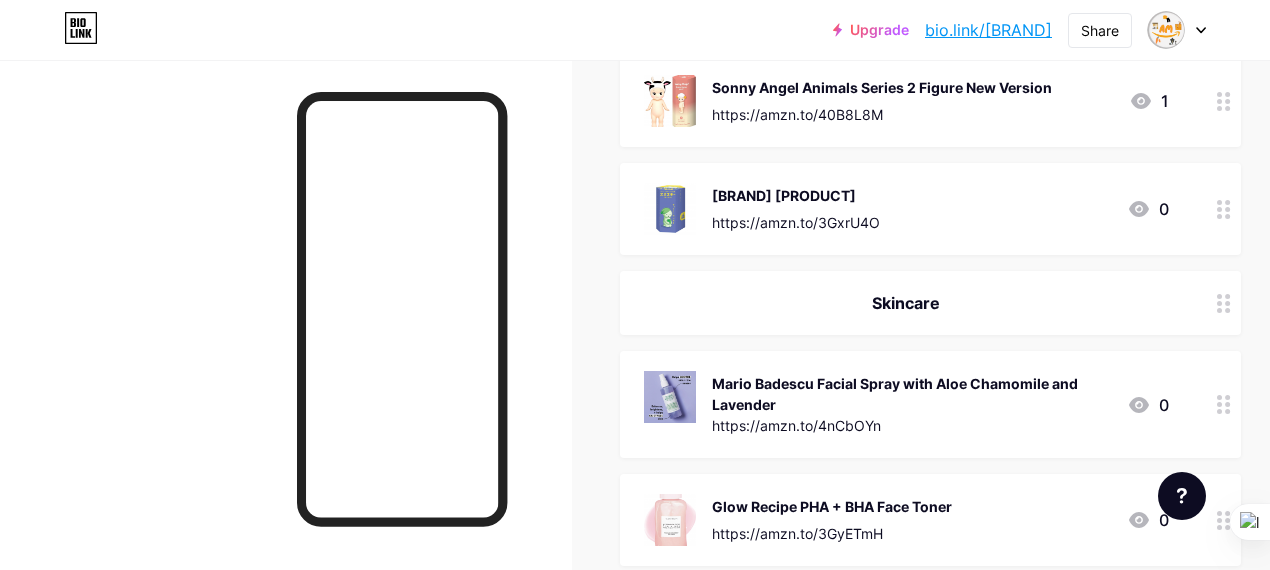 click at bounding box center (286, 345) 